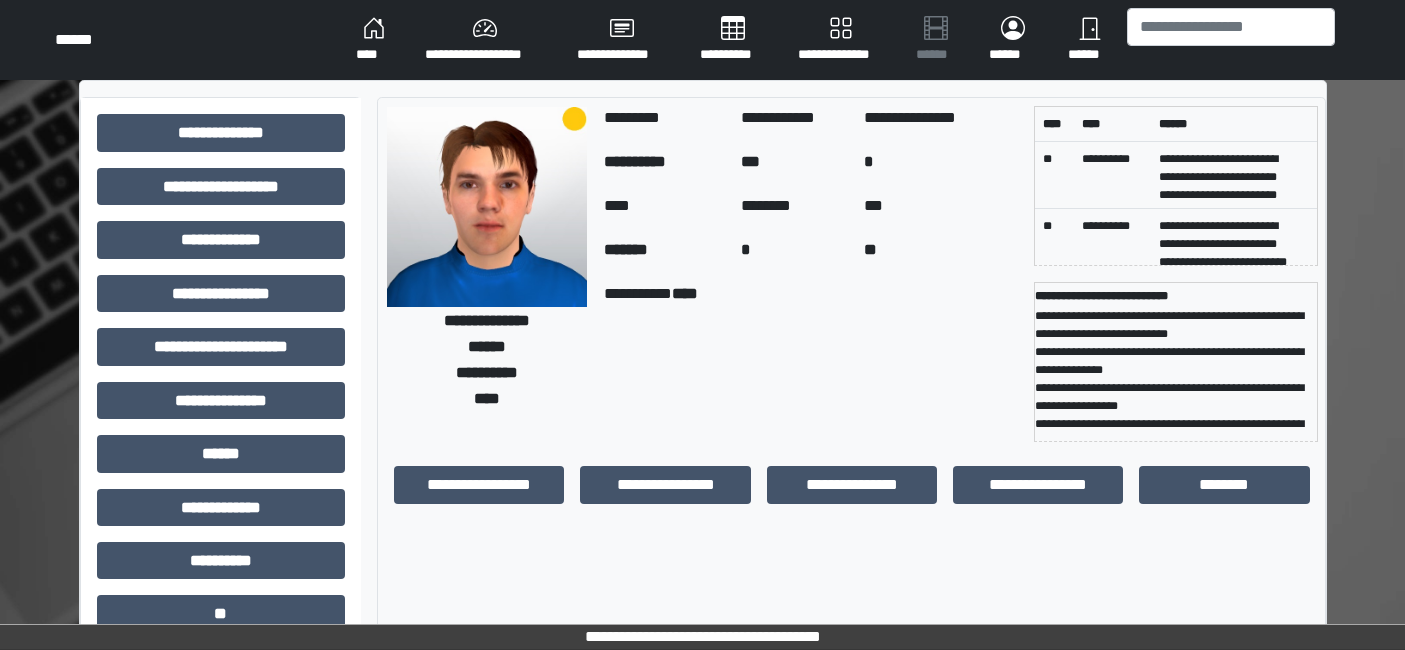 scroll, scrollTop: 0, scrollLeft: 0, axis: both 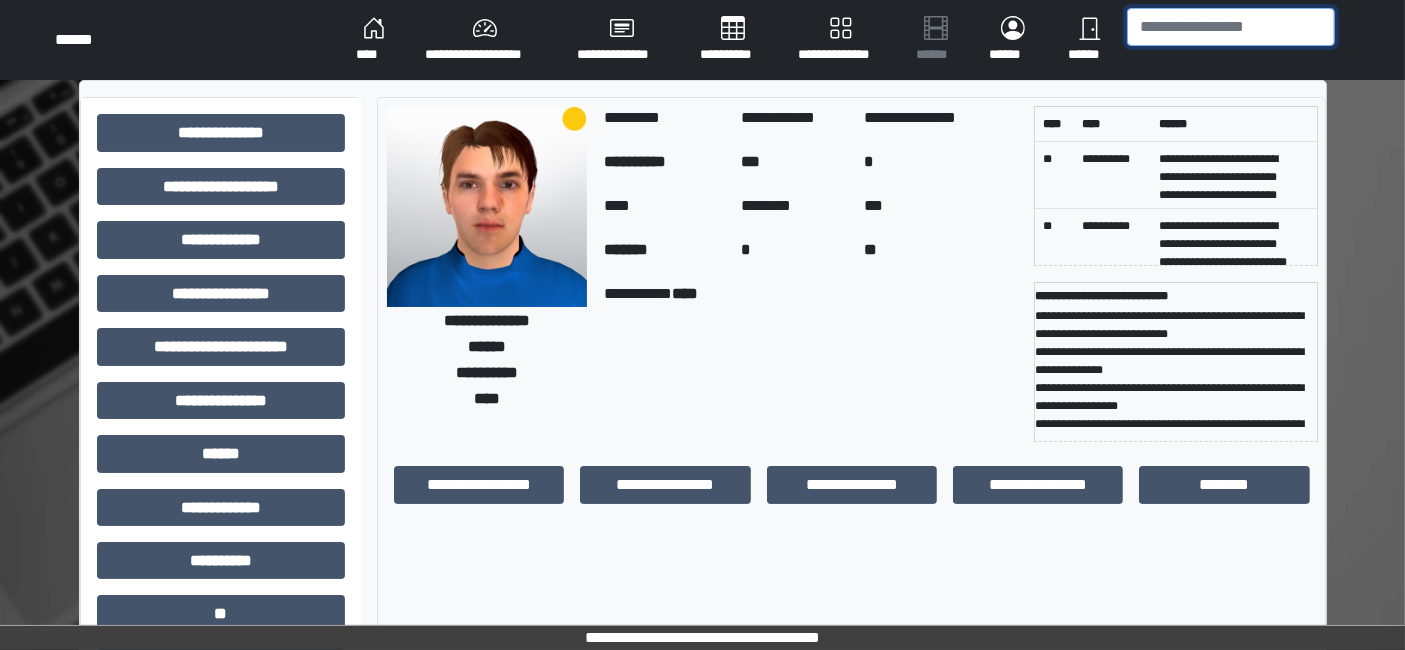 drag, startPoint x: 1176, startPoint y: 35, endPoint x: 1160, endPoint y: 26, distance: 18.35756 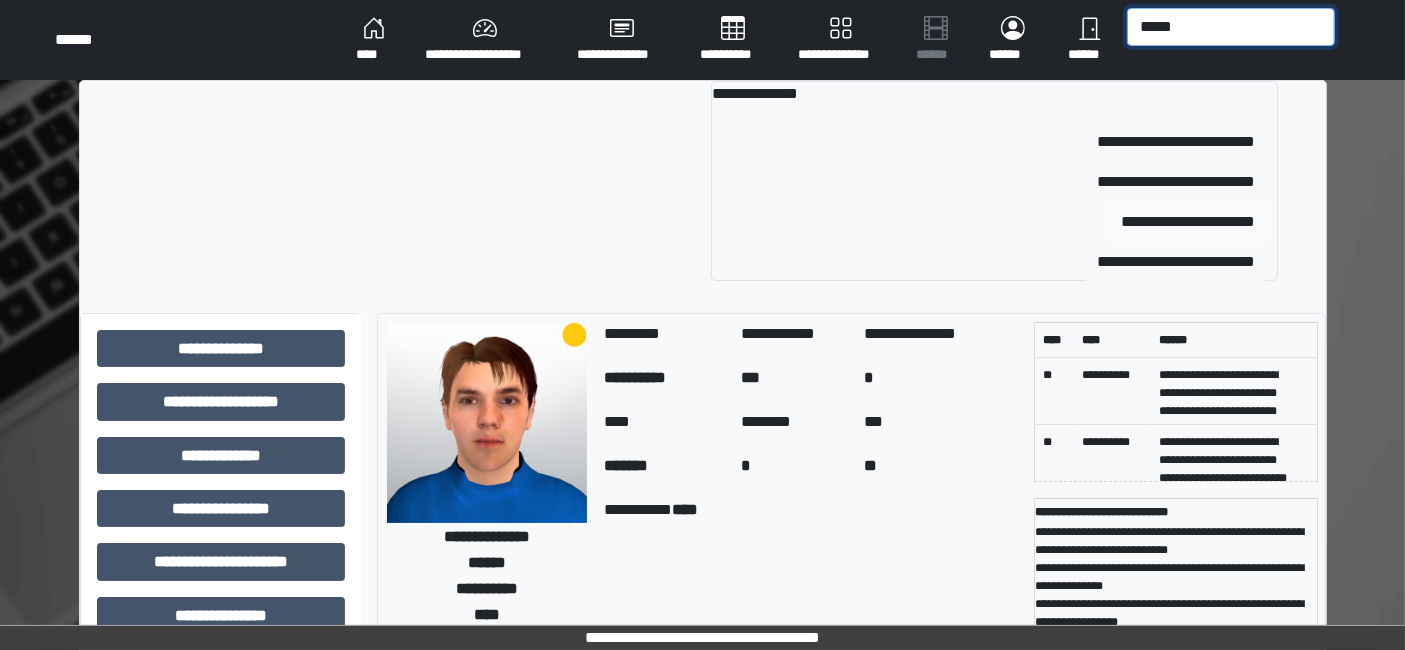 type on "*****" 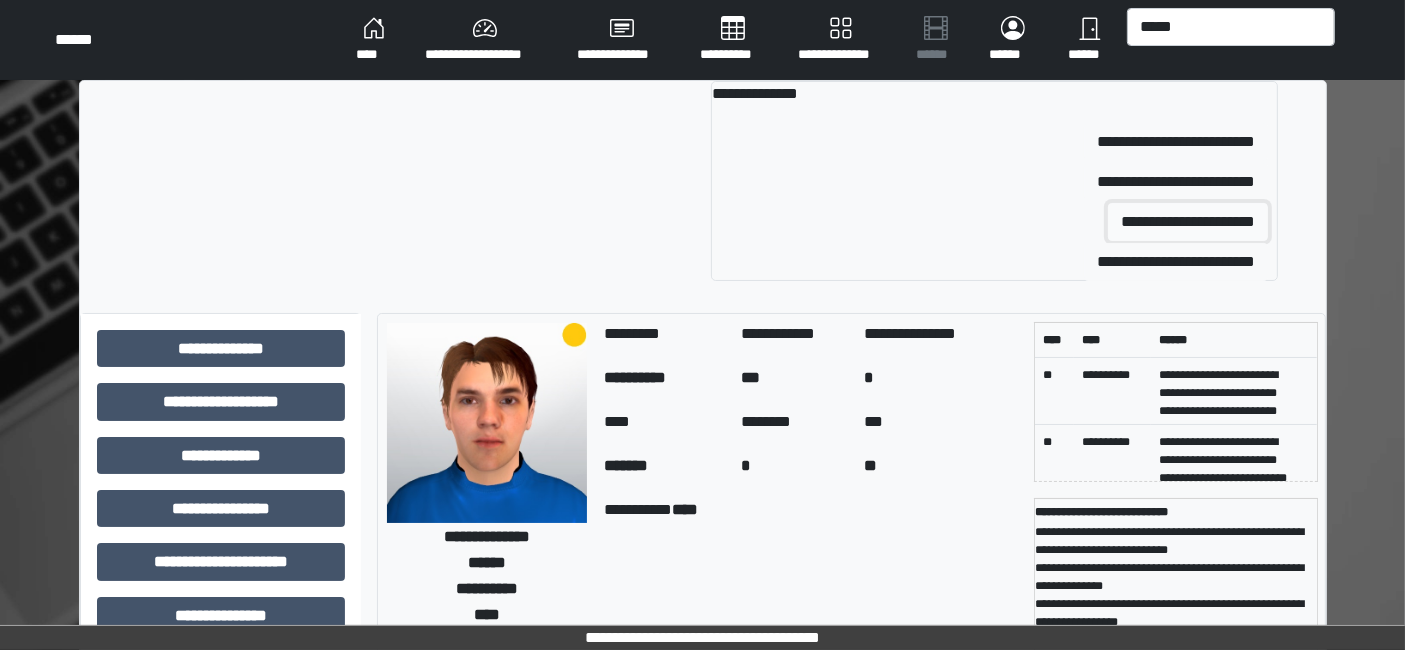 click on "**********" at bounding box center [1188, 222] 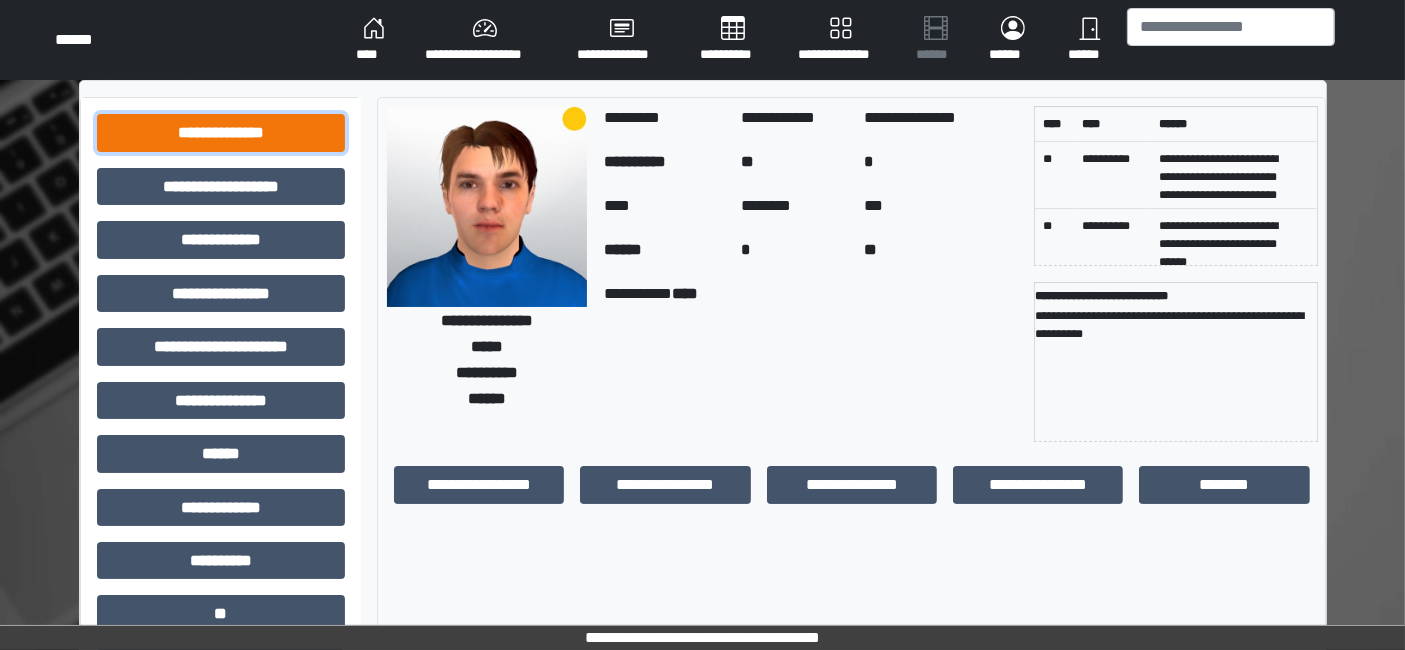 click on "**********" at bounding box center [221, 132] 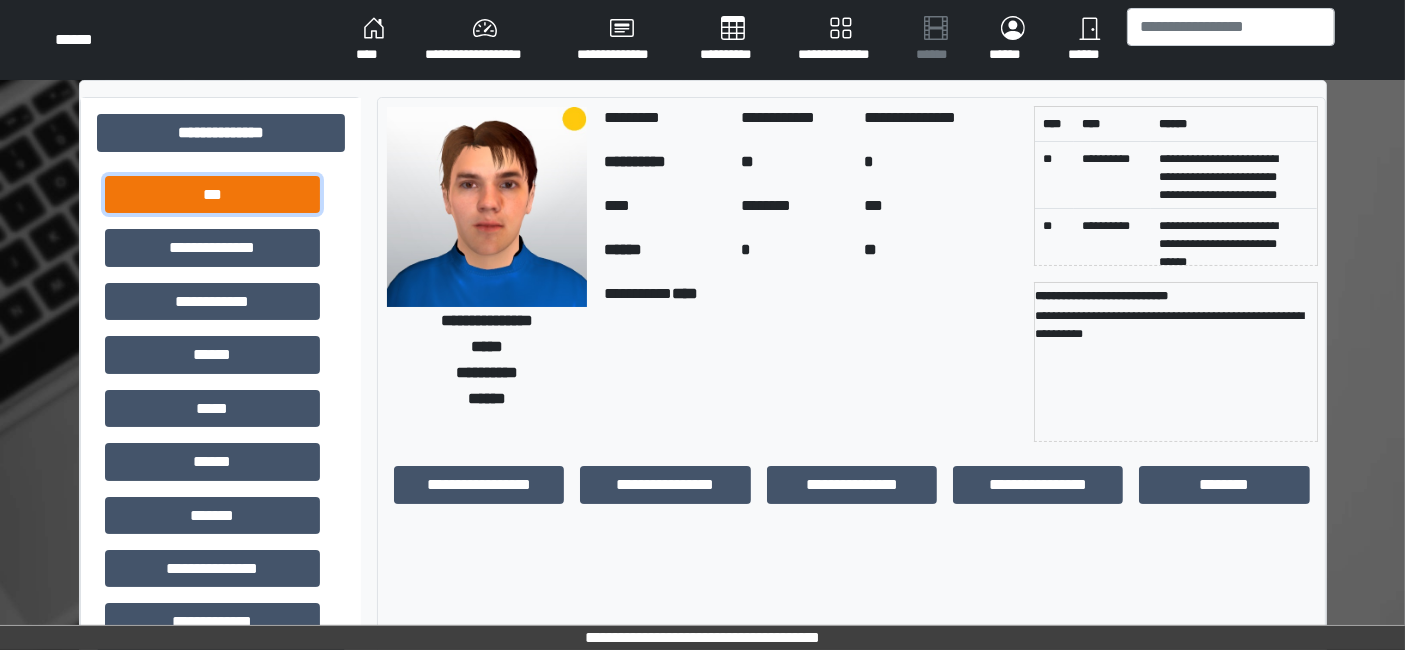 click on "***" at bounding box center (212, 194) 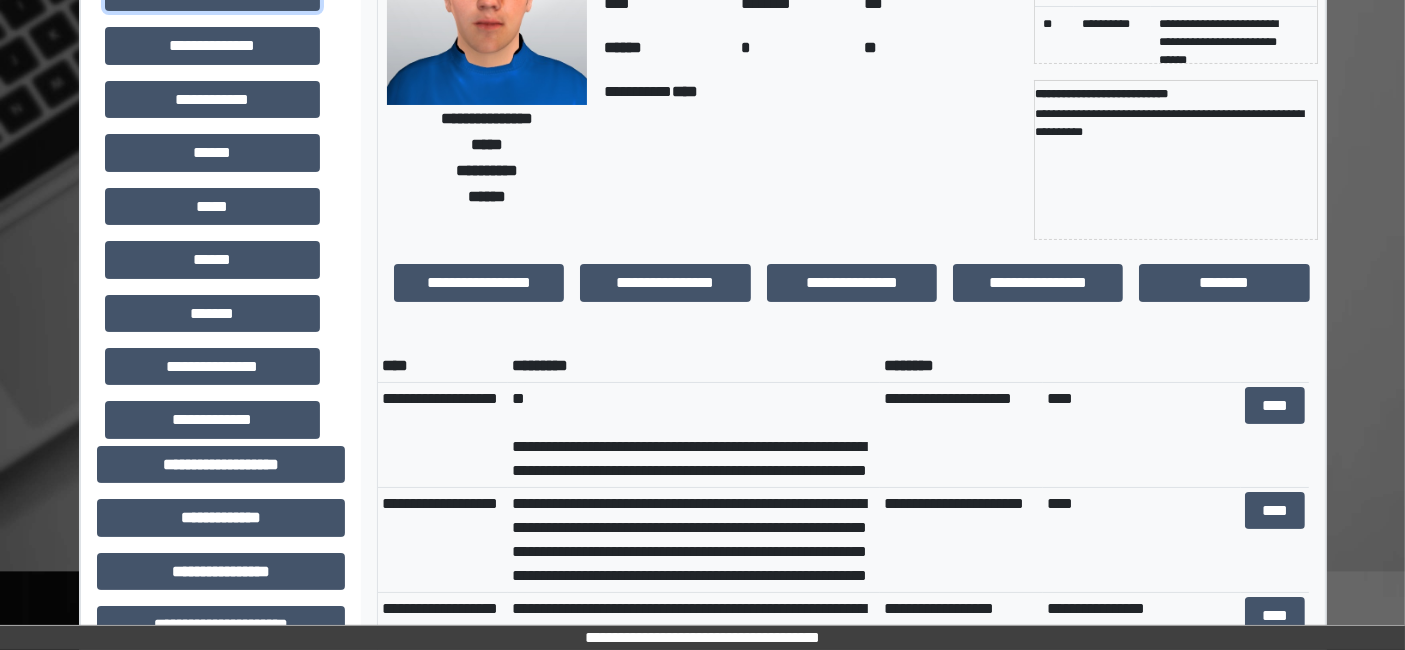 scroll, scrollTop: 333, scrollLeft: 0, axis: vertical 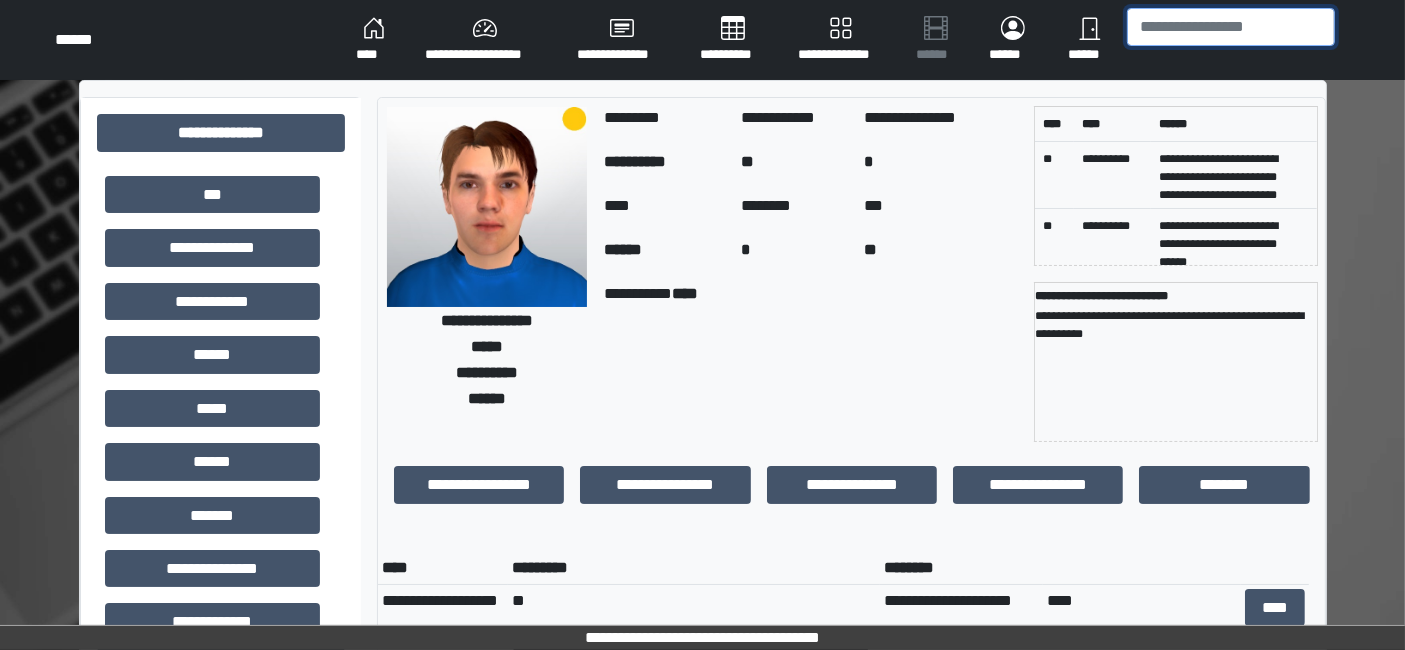 click at bounding box center [1231, 27] 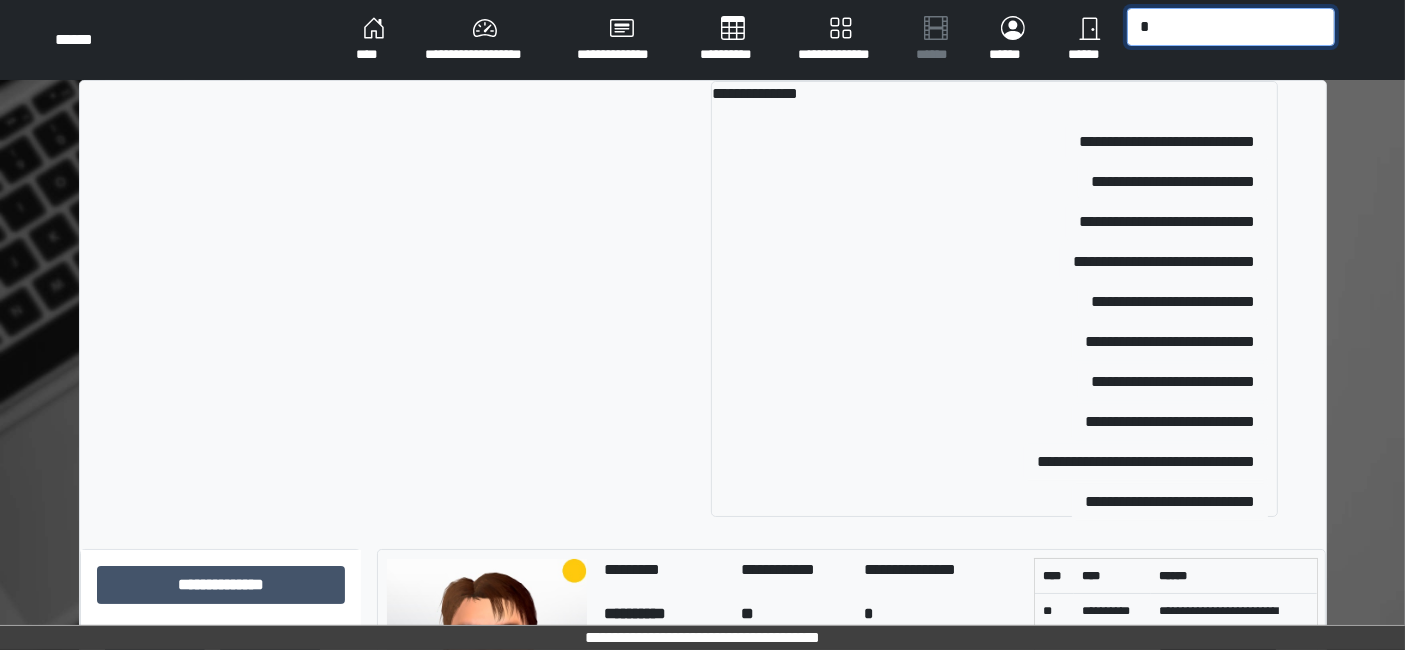 type 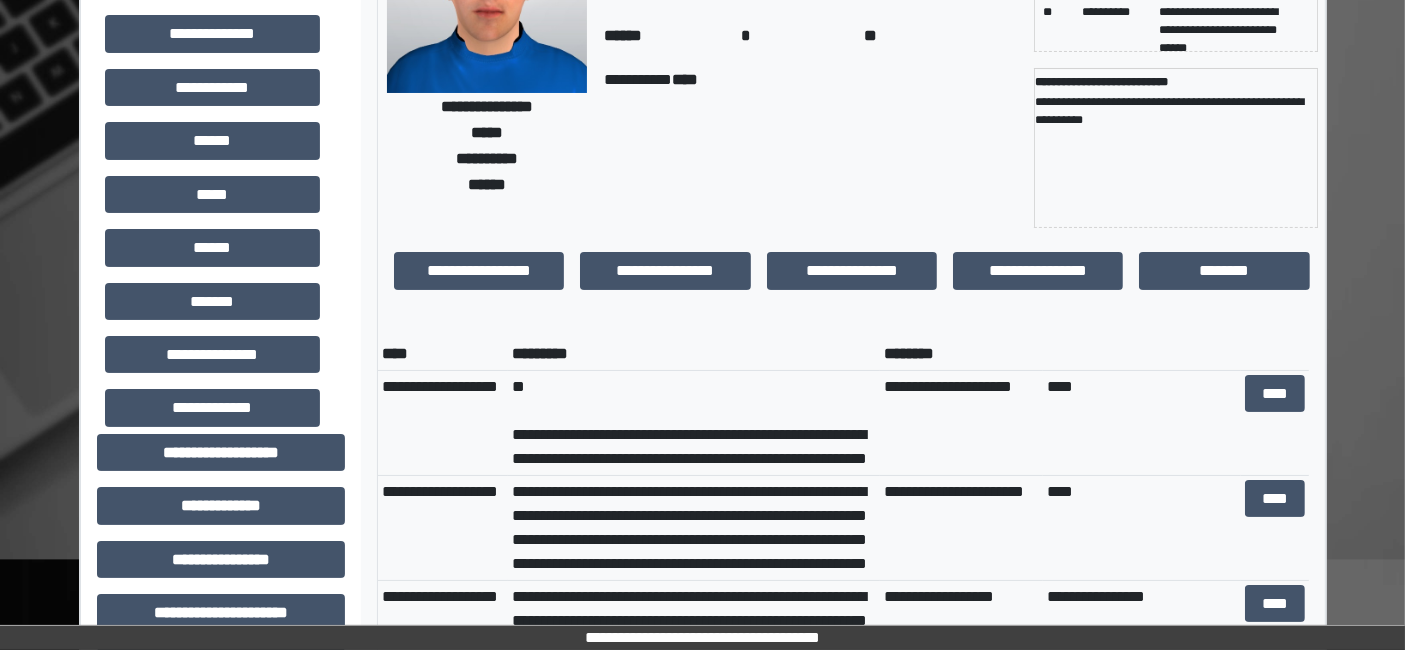 scroll, scrollTop: 222, scrollLeft: 0, axis: vertical 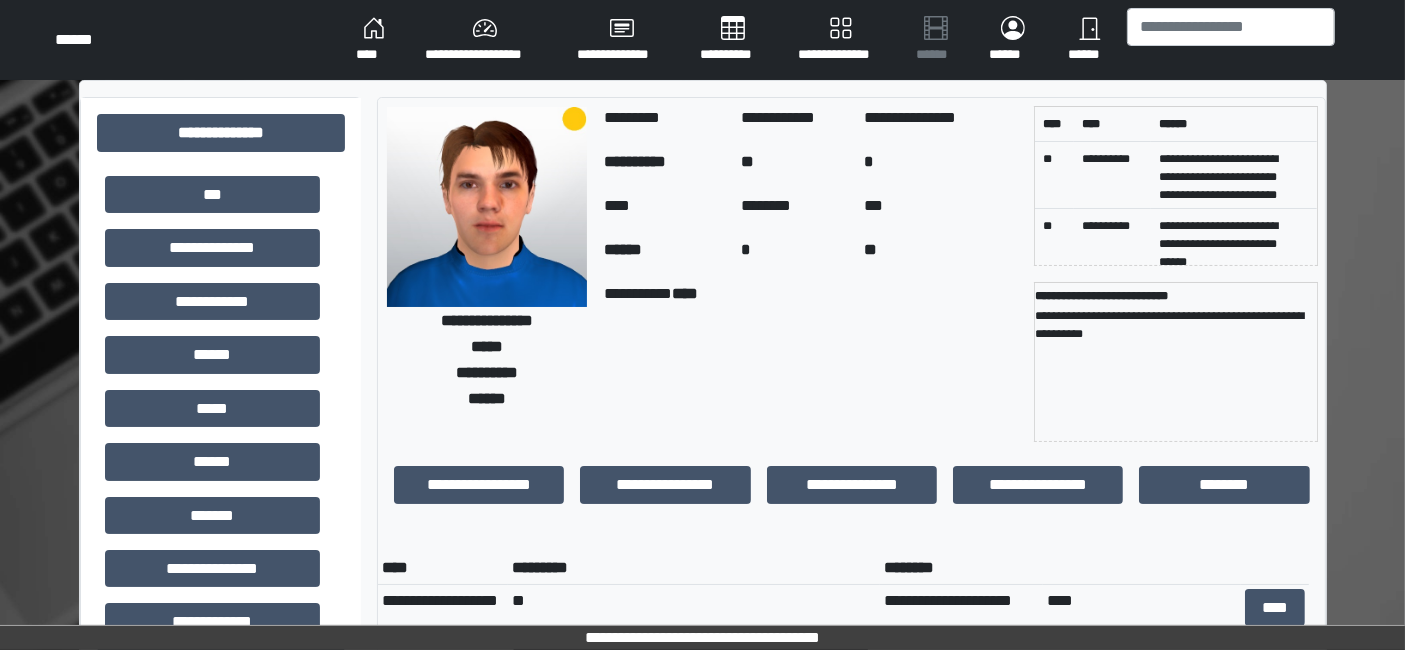 click on "**********" at bounding box center (811, 362) 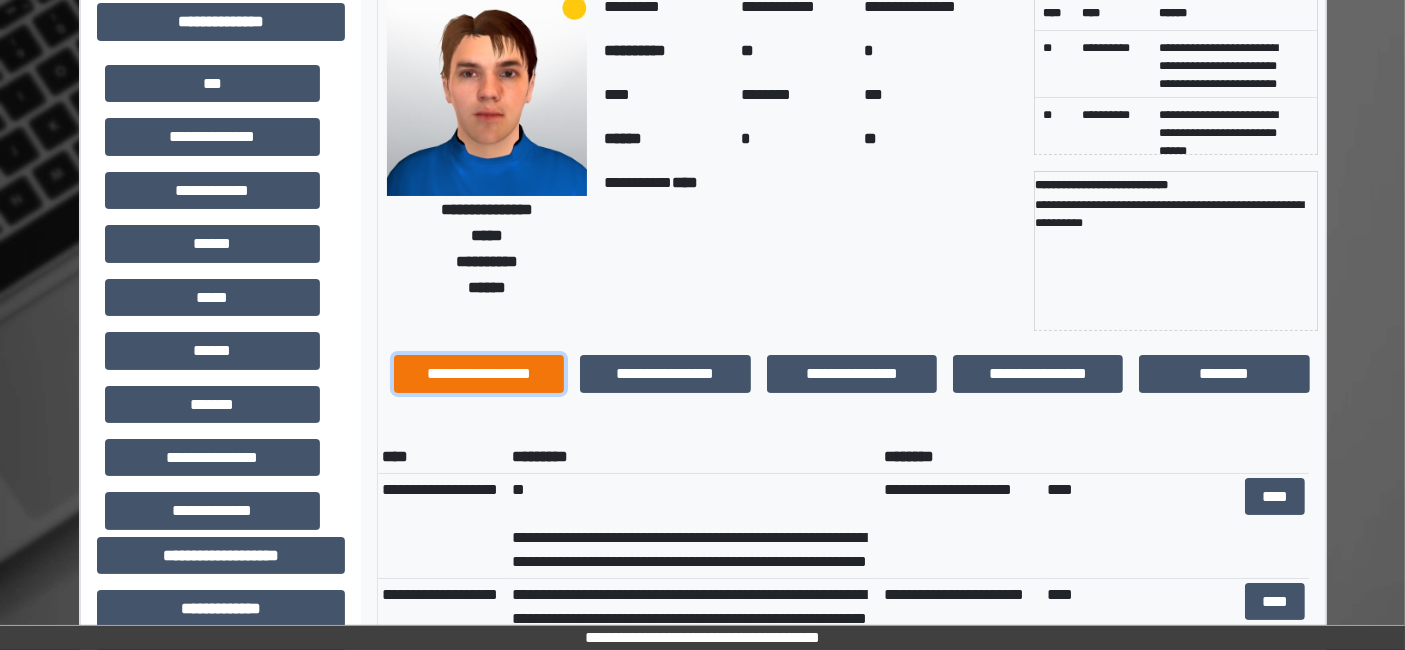 click on "**********" at bounding box center (479, 373) 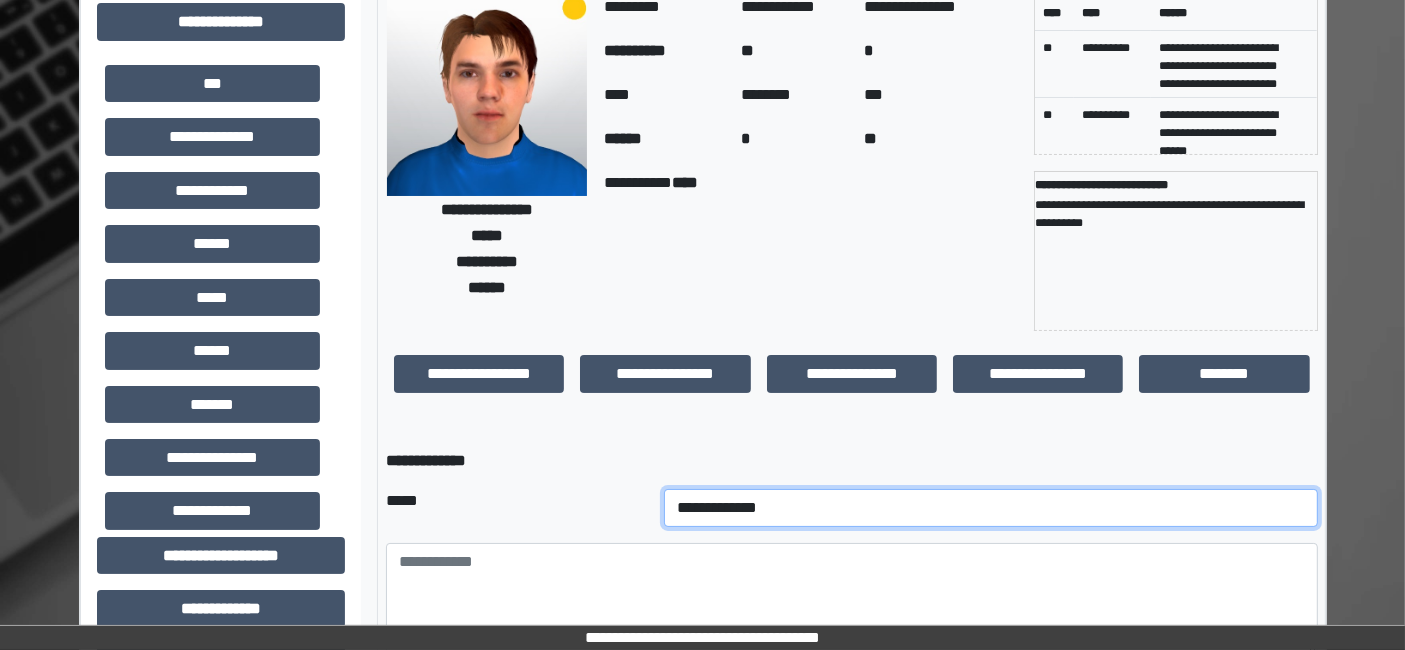 click on "**********" at bounding box center [990, 508] 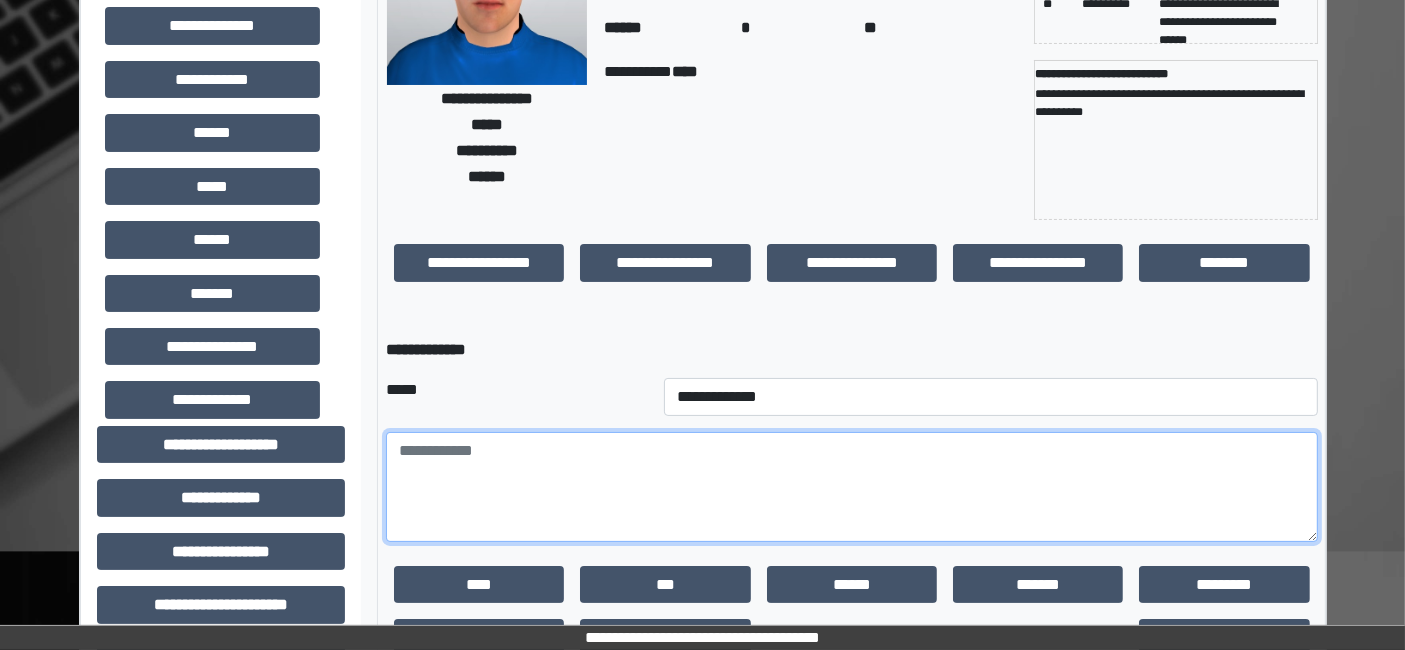 click at bounding box center (852, 487) 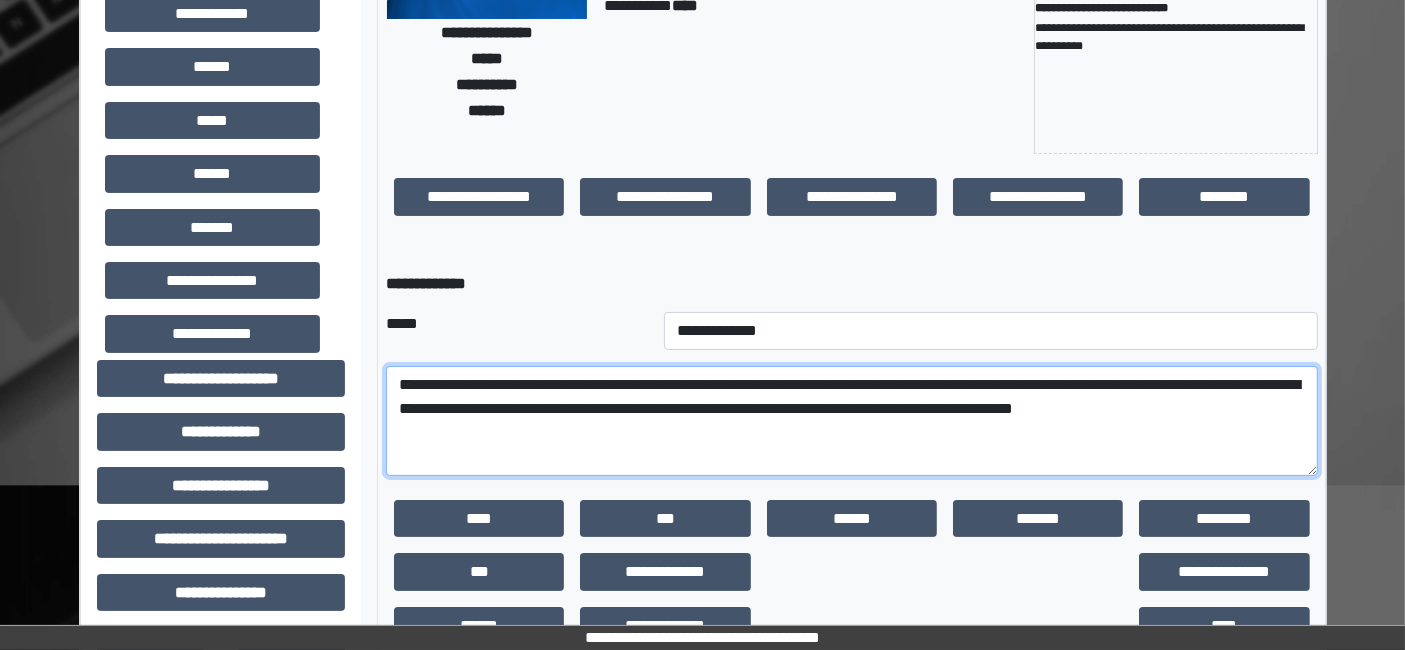 scroll, scrollTop: 333, scrollLeft: 0, axis: vertical 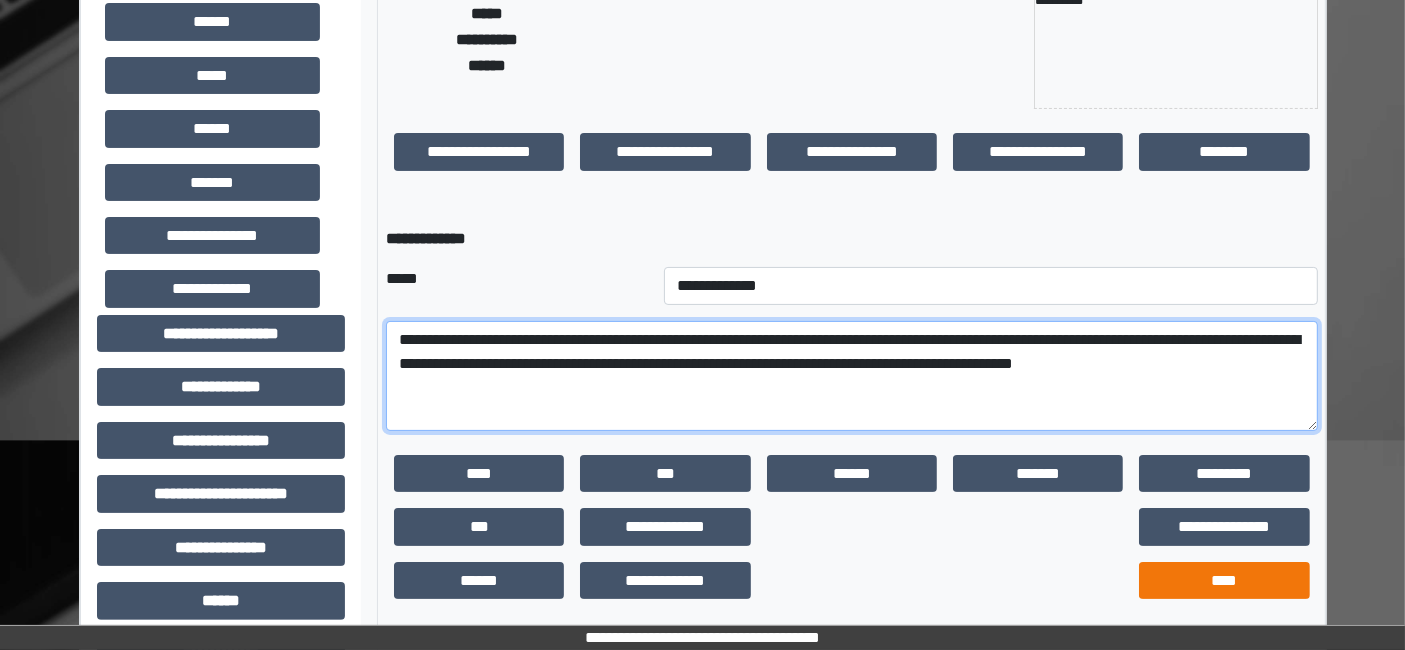 type on "**********" 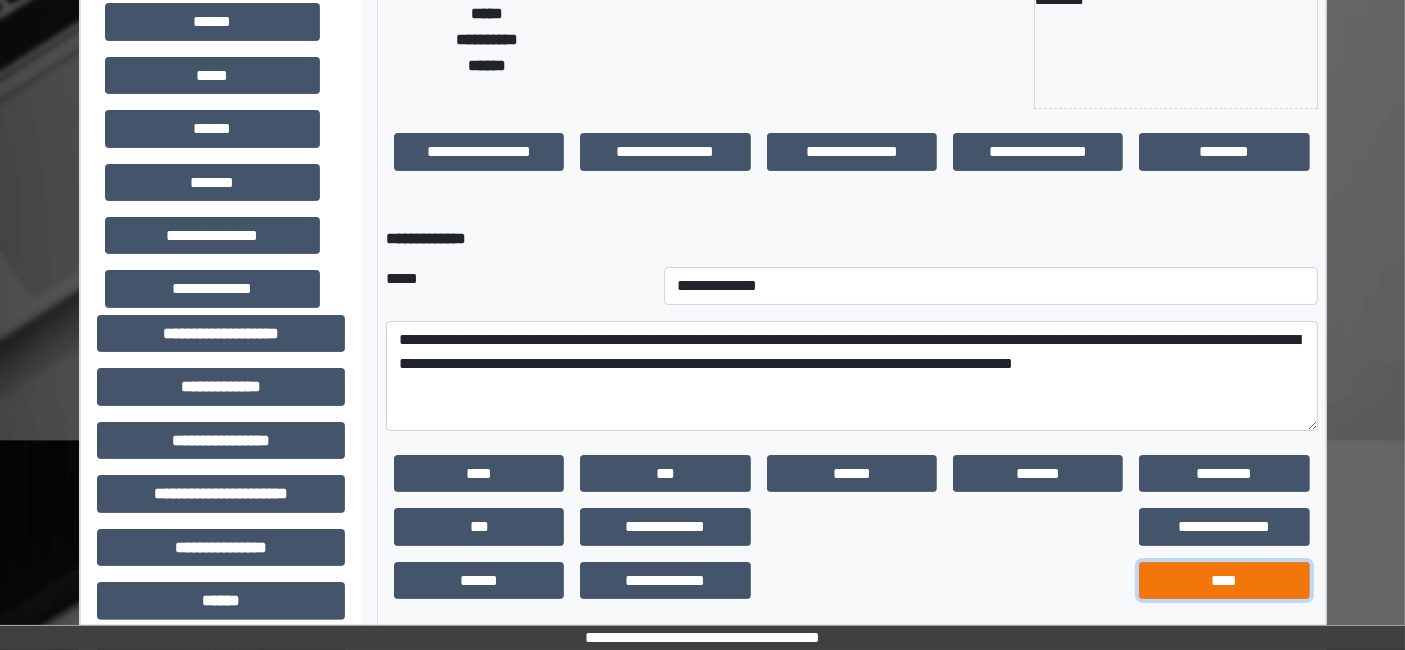 click on "****" at bounding box center [1224, 580] 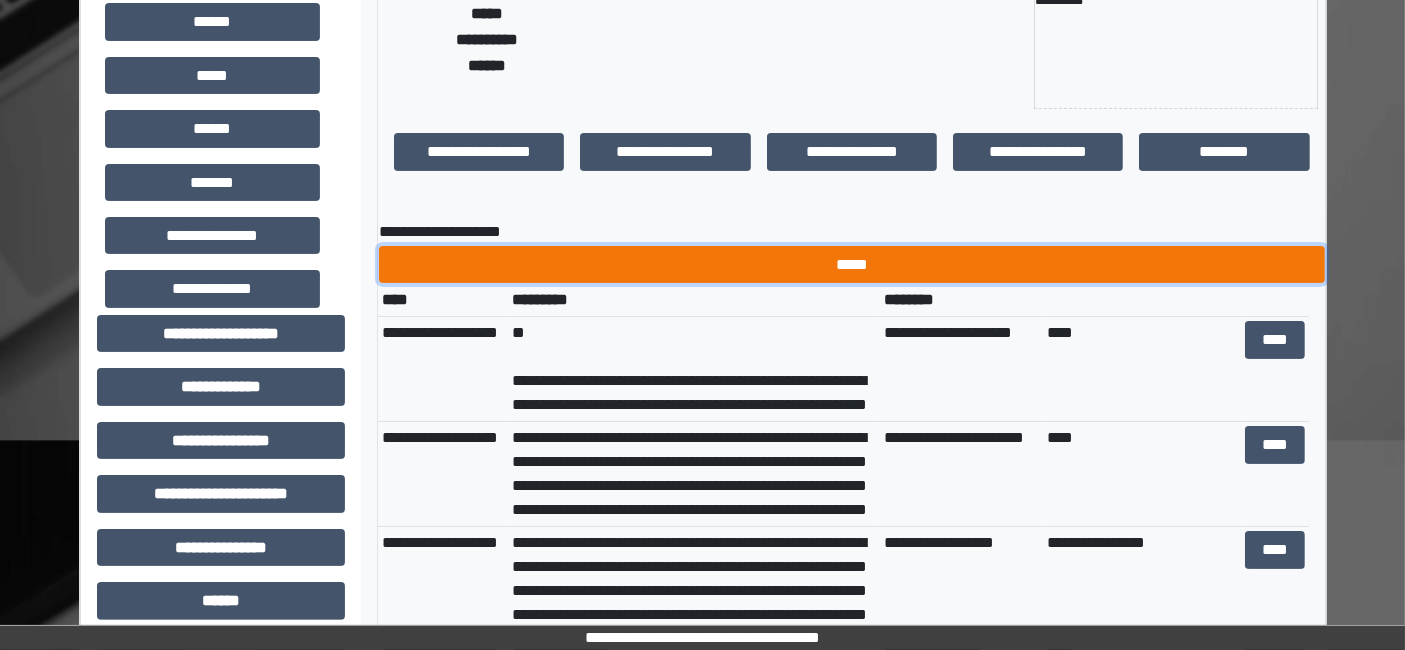 click on "*****" at bounding box center (852, 264) 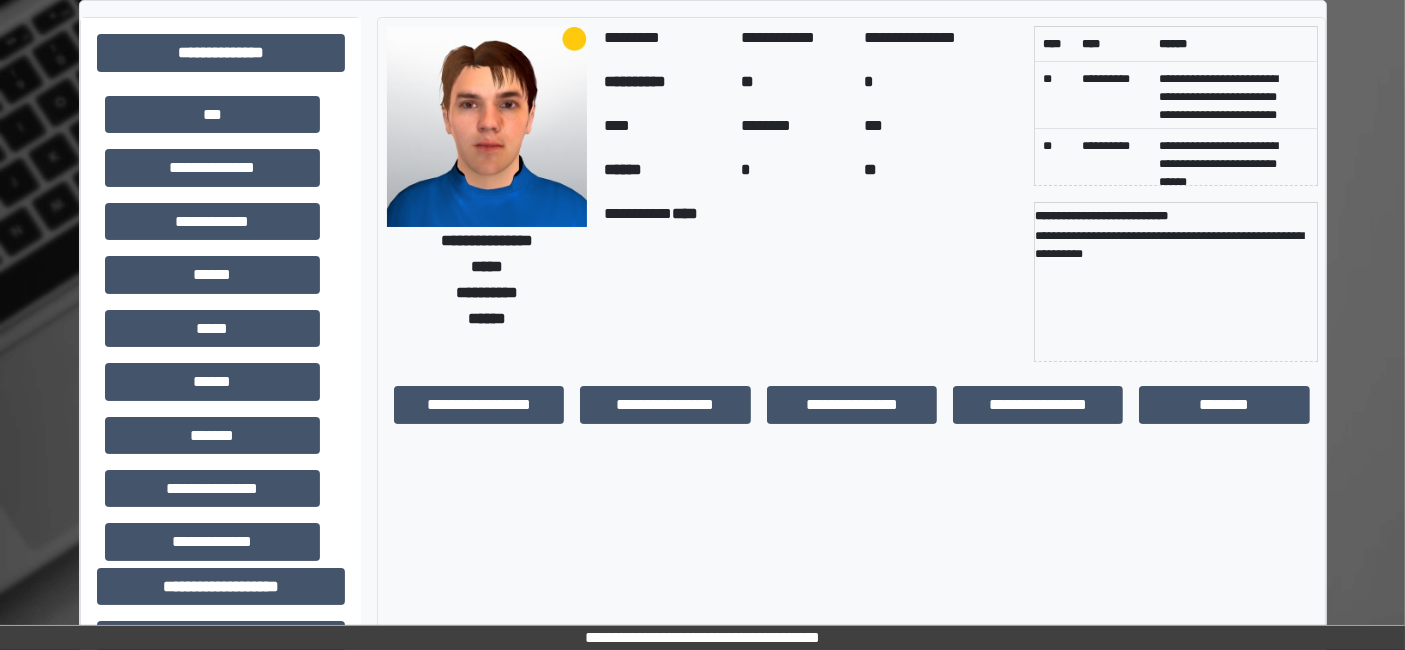 scroll, scrollTop: 0, scrollLeft: 0, axis: both 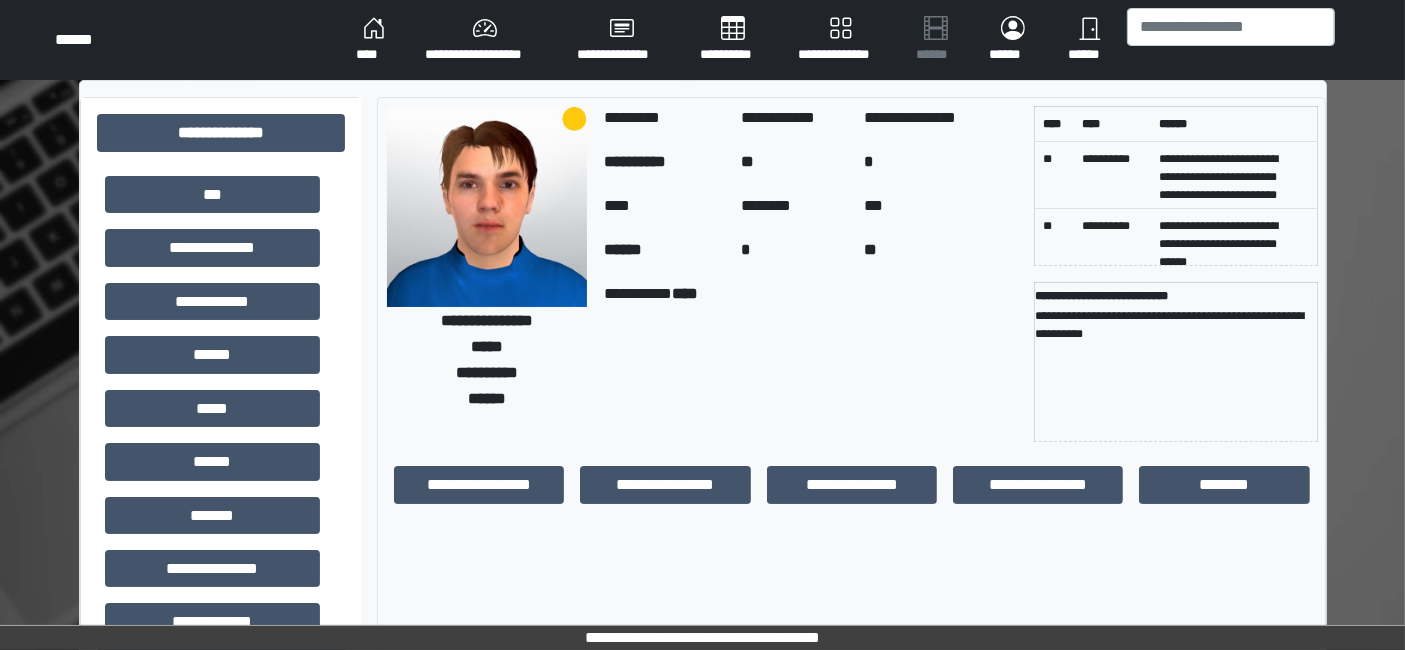 click on "**********" at bounding box center (485, 40) 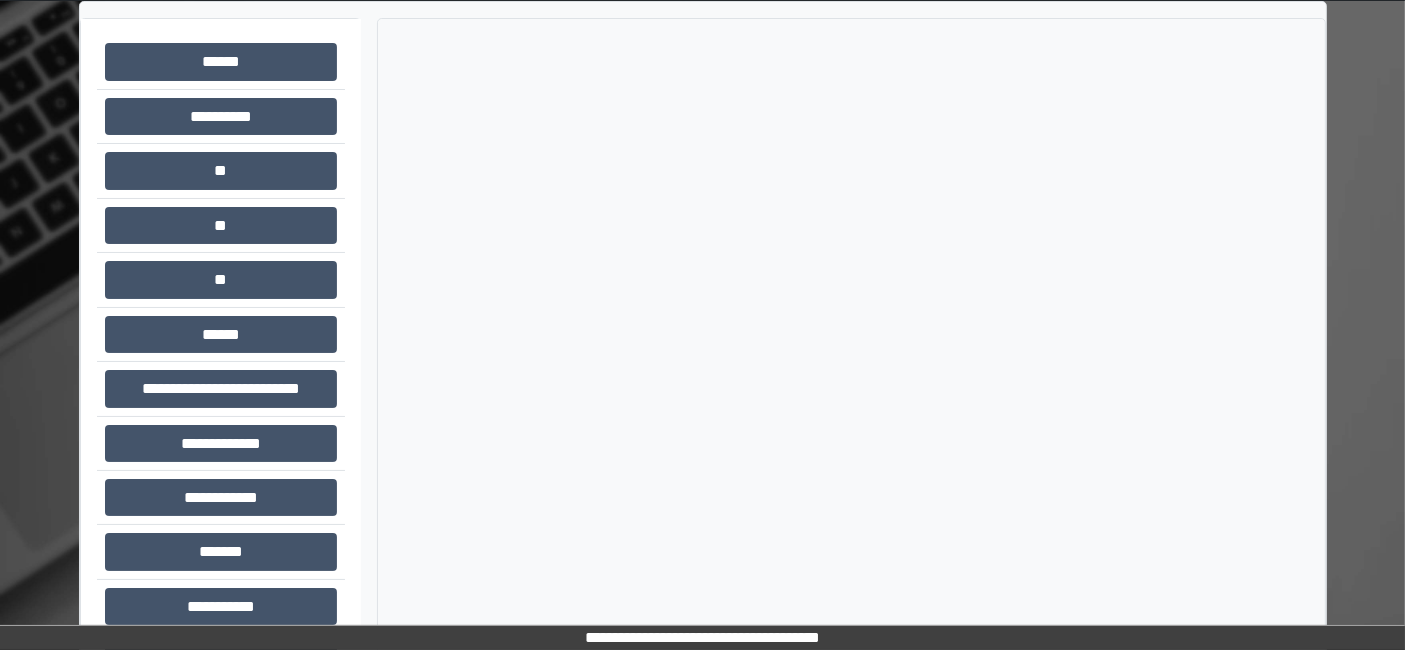 scroll, scrollTop: 0, scrollLeft: 0, axis: both 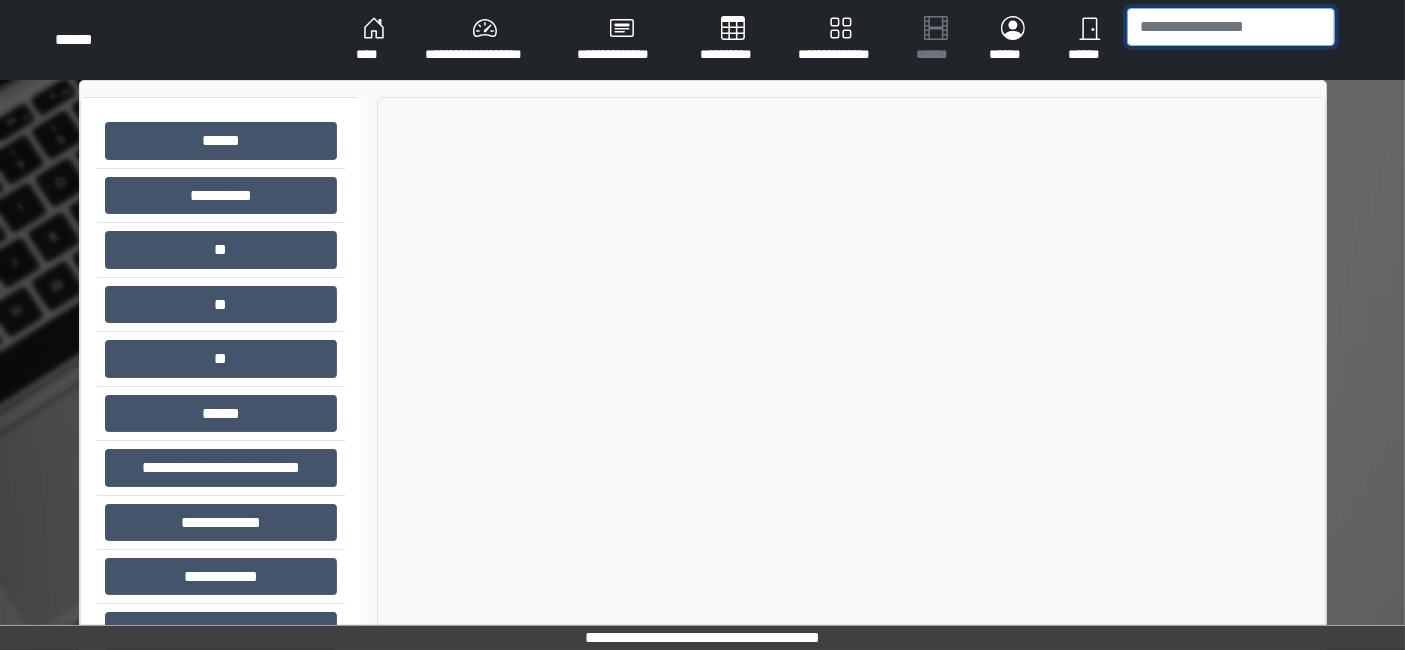 click at bounding box center [1231, 27] 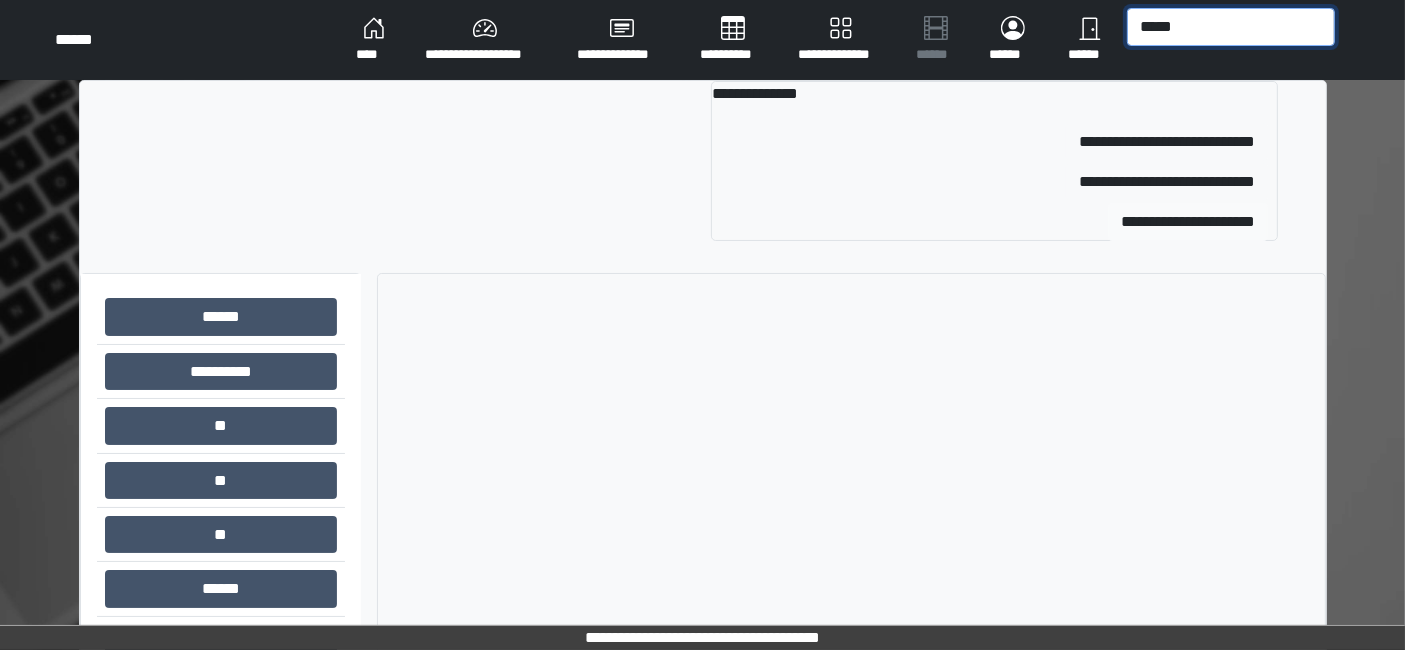 type on "*****" 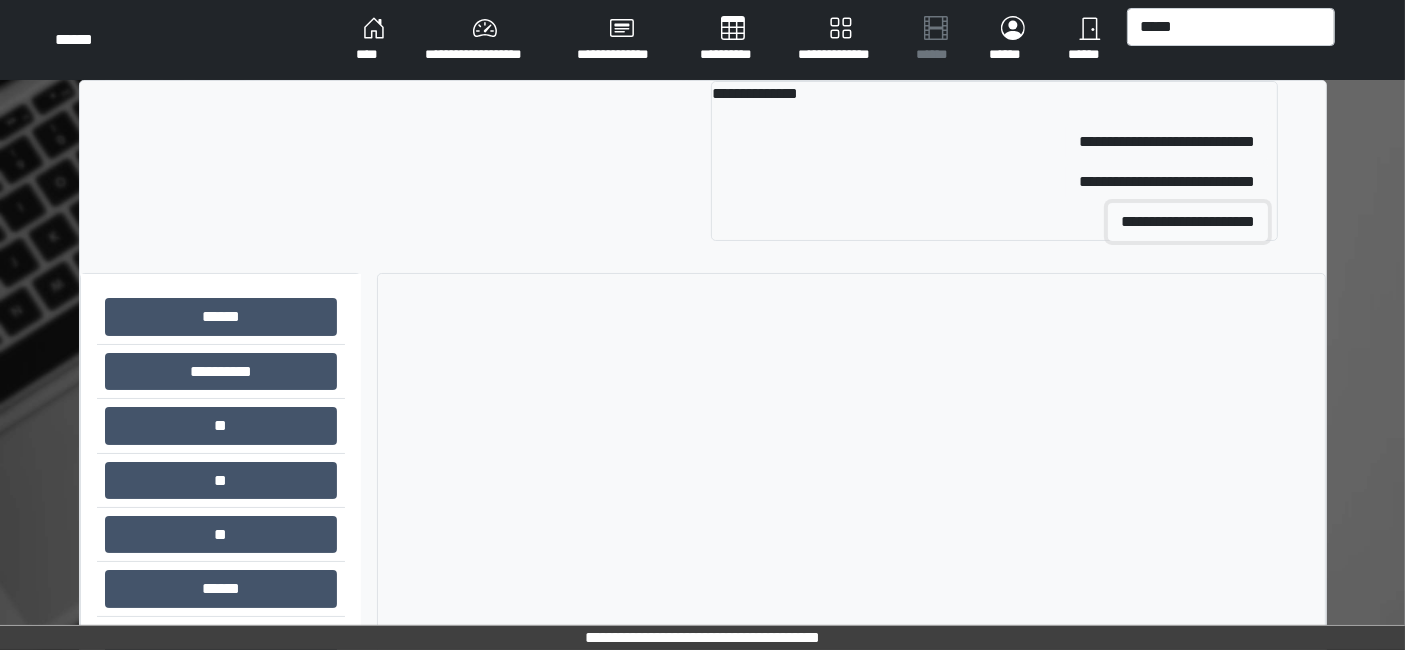click on "**********" at bounding box center [1188, 222] 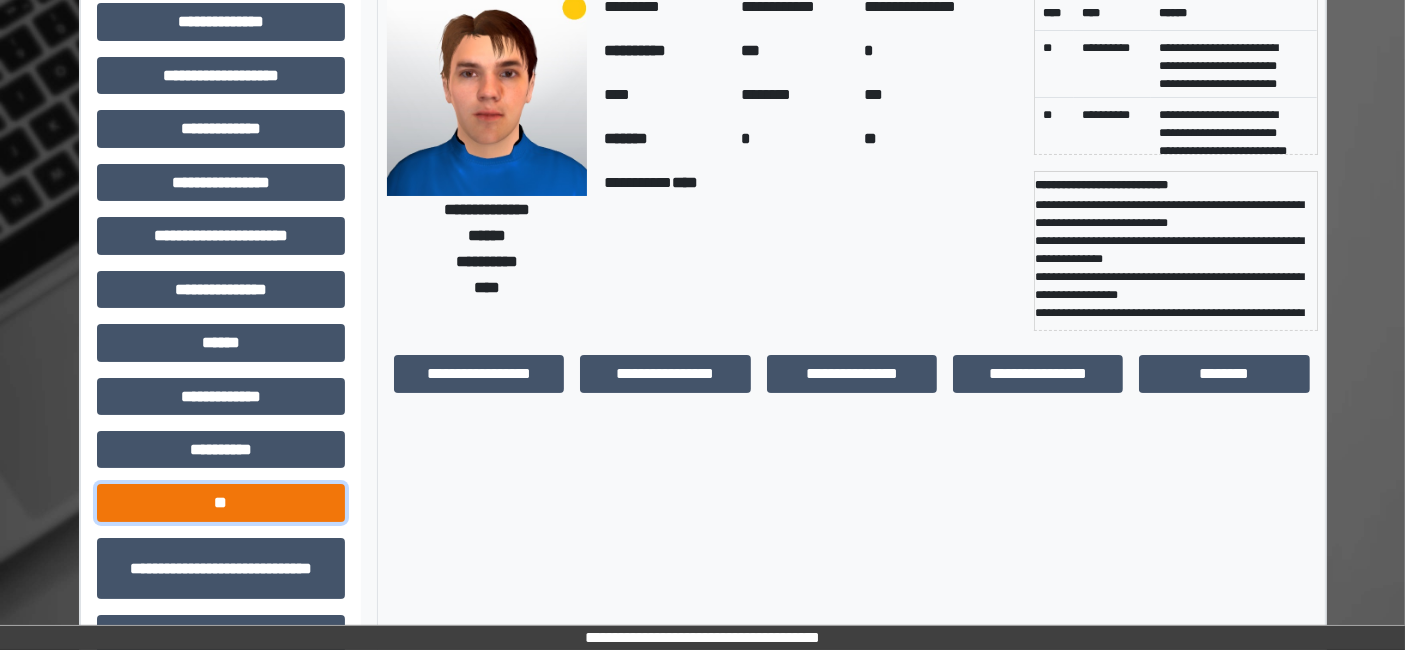 click on "**" at bounding box center [221, 502] 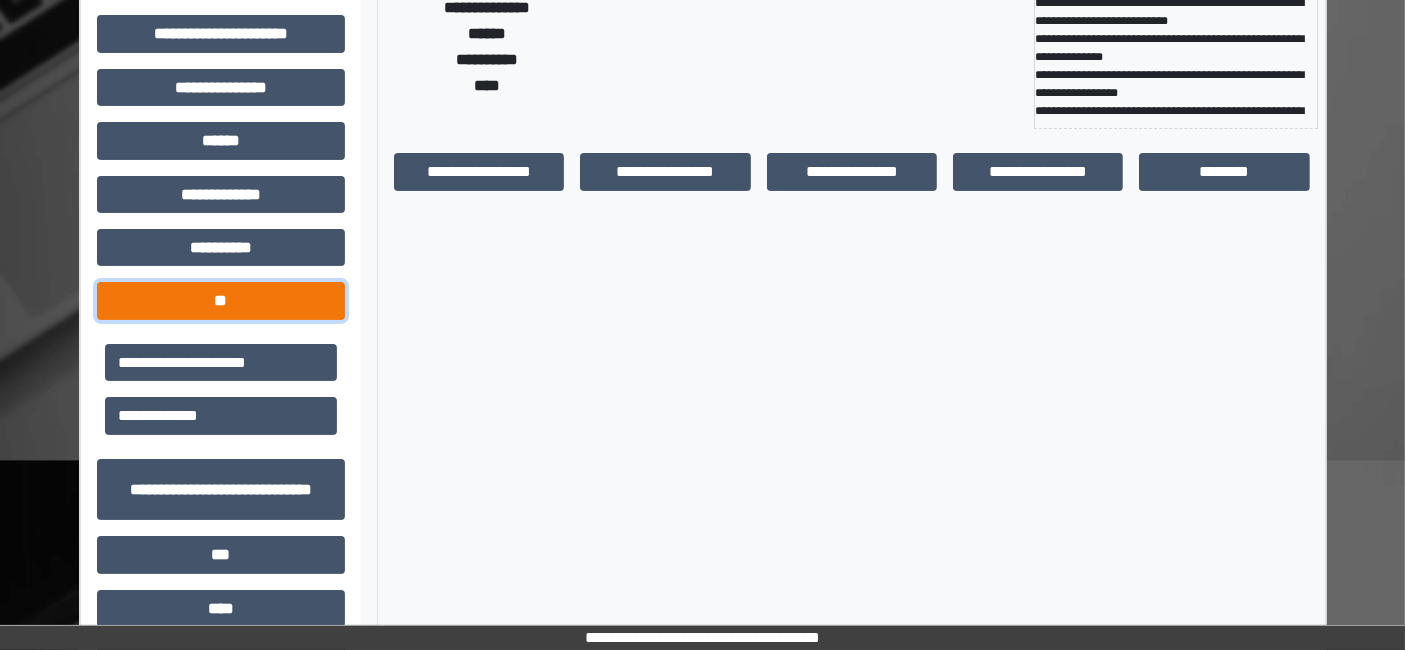 scroll, scrollTop: 333, scrollLeft: 0, axis: vertical 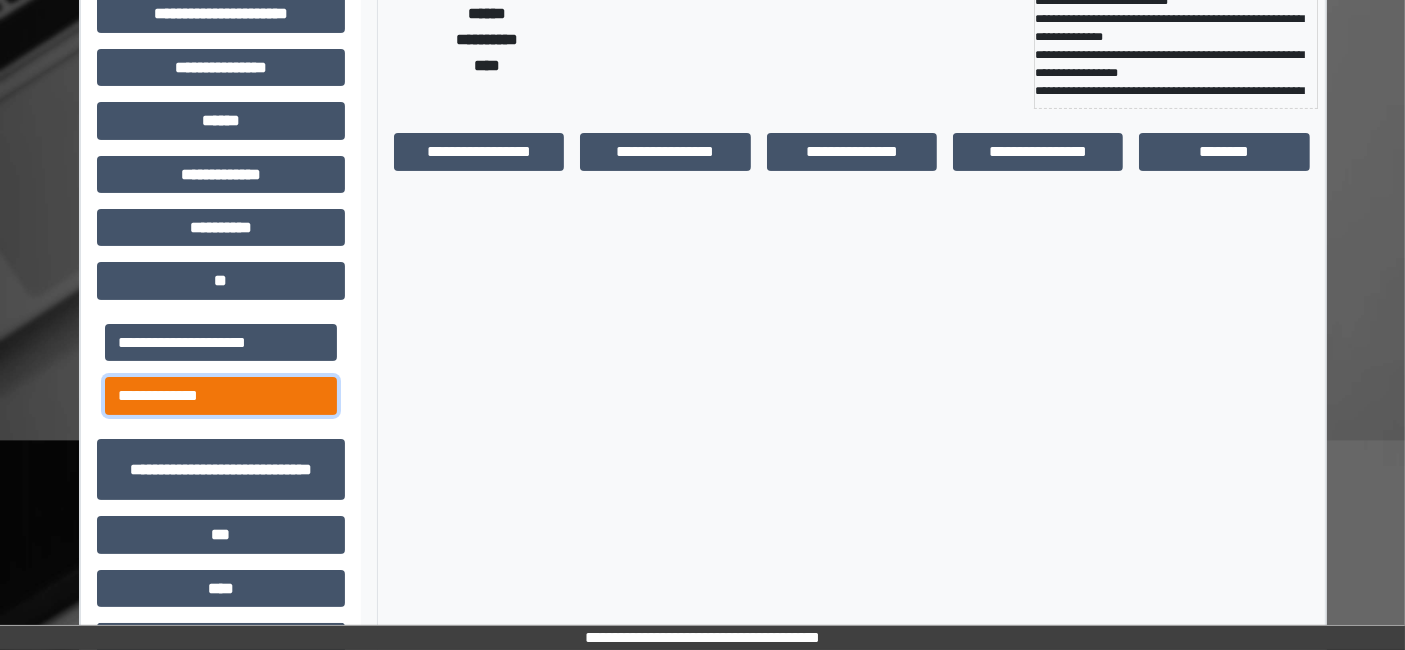 click on "**********" at bounding box center [221, 395] 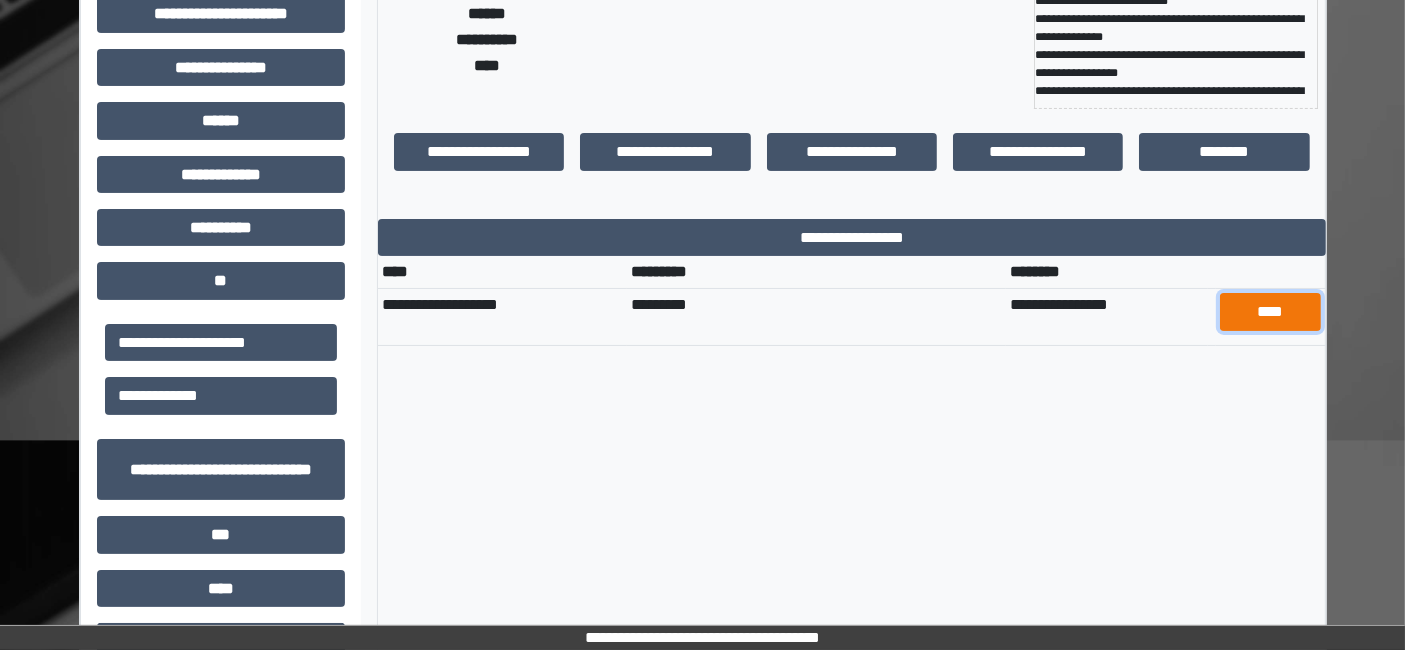 click on "****" at bounding box center [1270, 311] 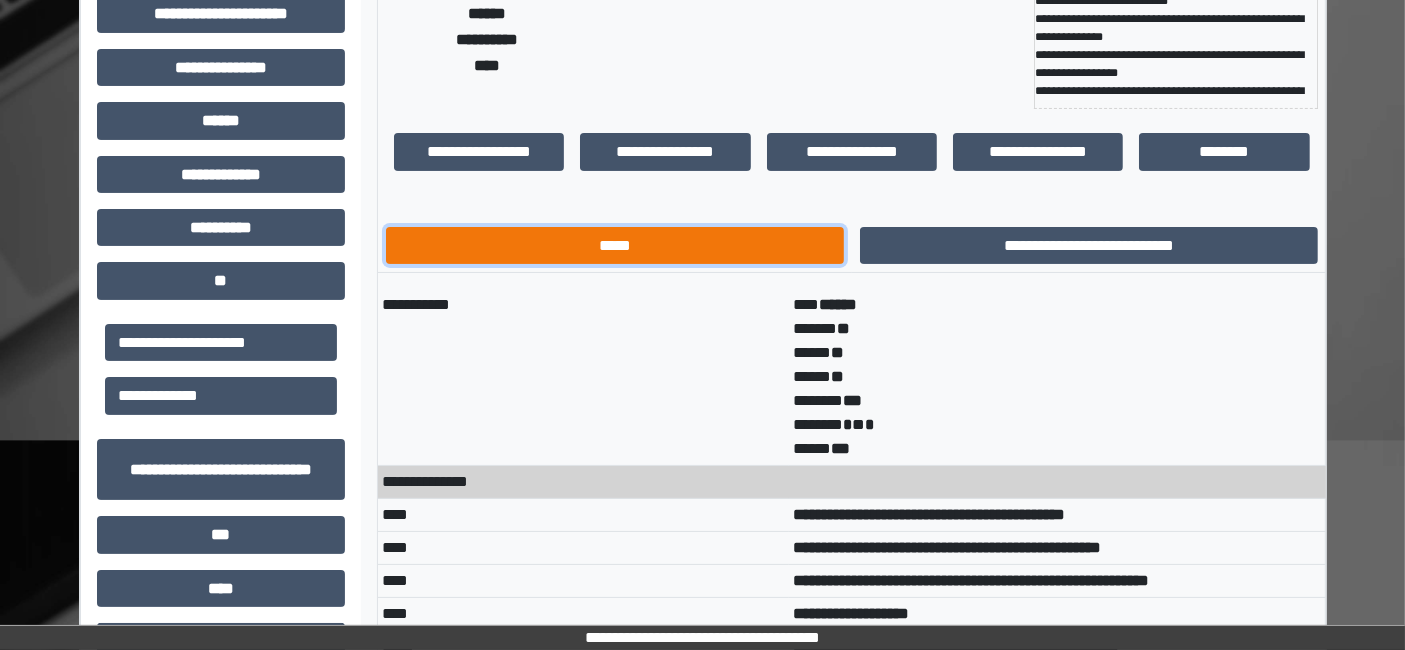 click on "*****" at bounding box center (615, 245) 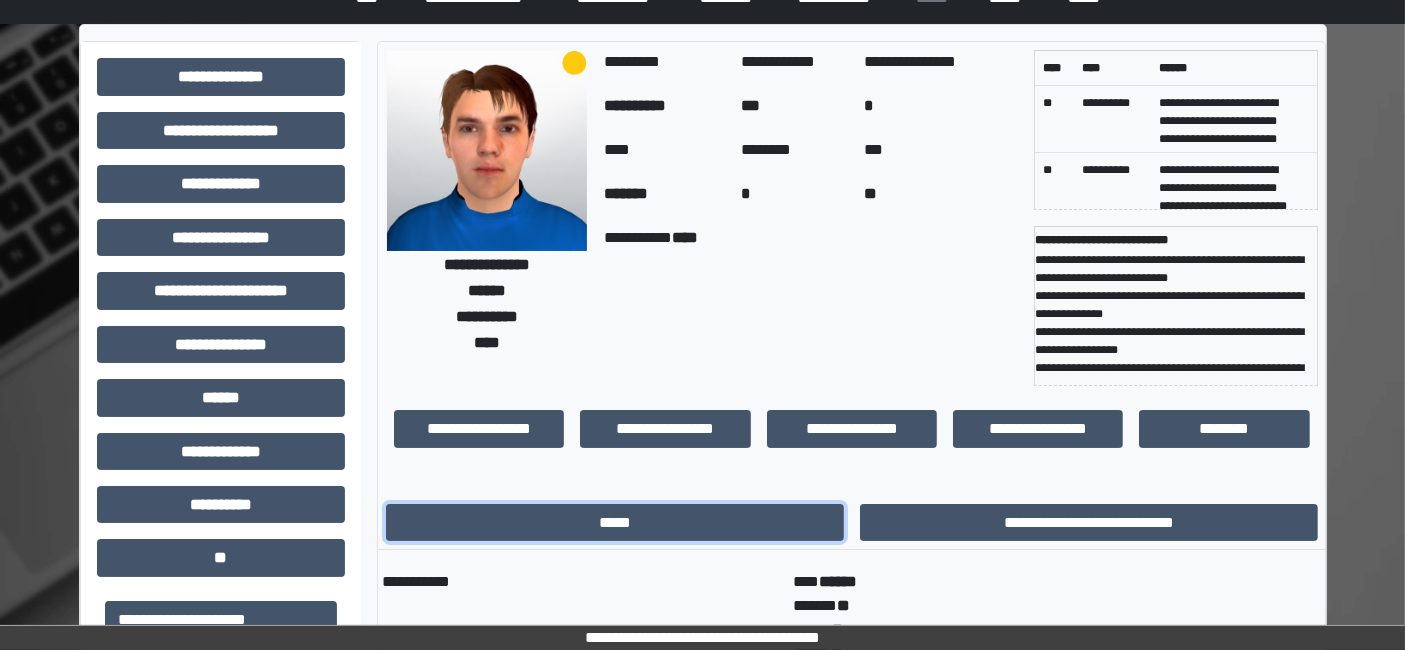 scroll, scrollTop: 0, scrollLeft: 0, axis: both 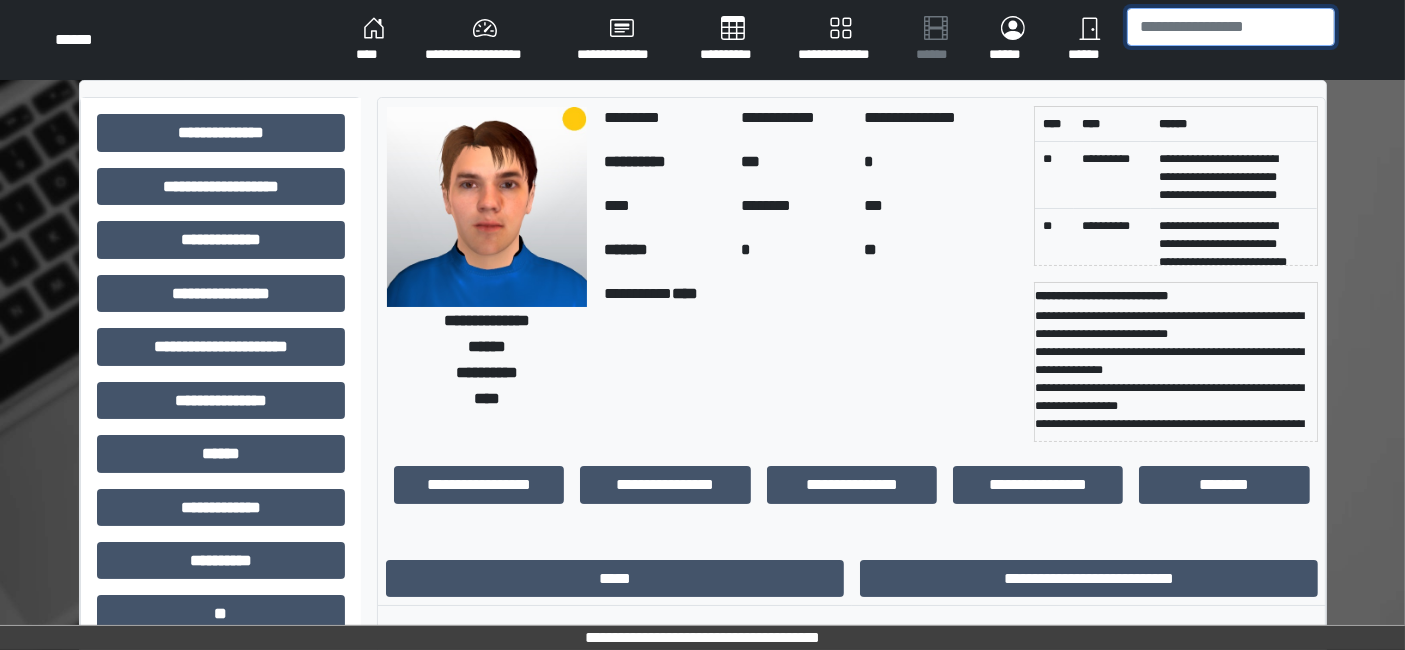 click at bounding box center [1231, 27] 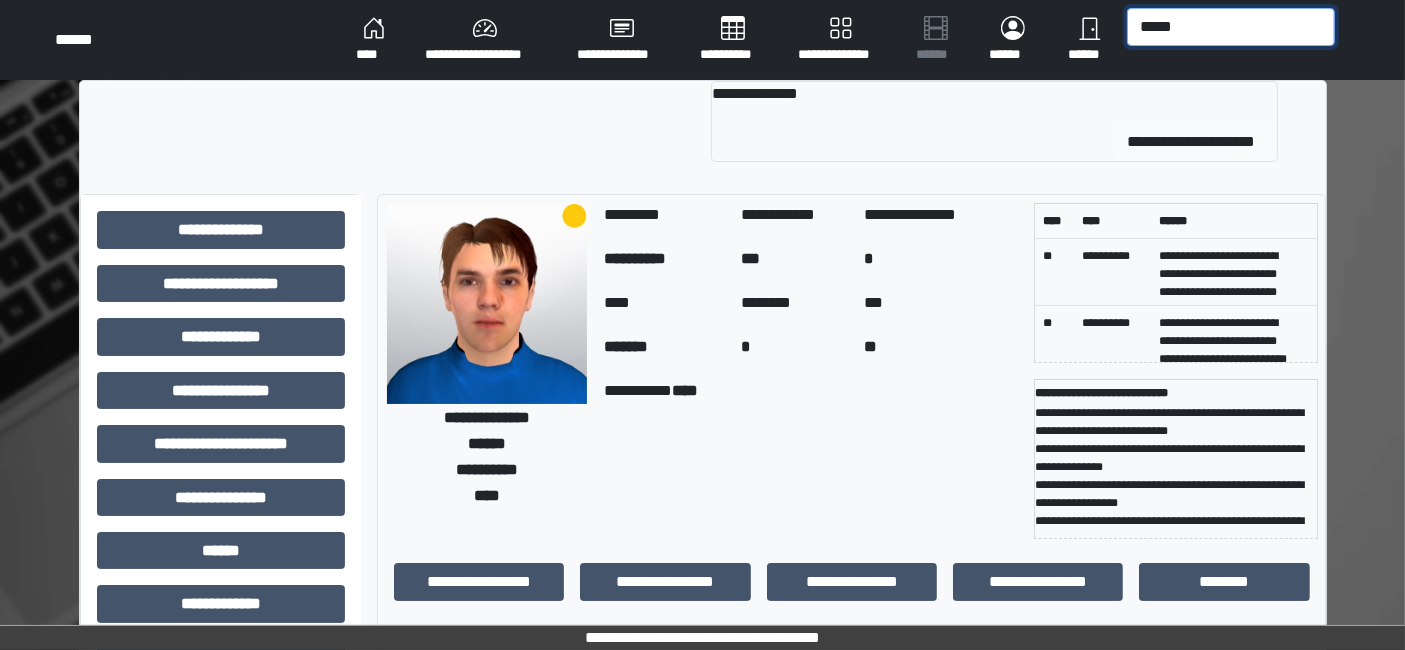 type on "*****" 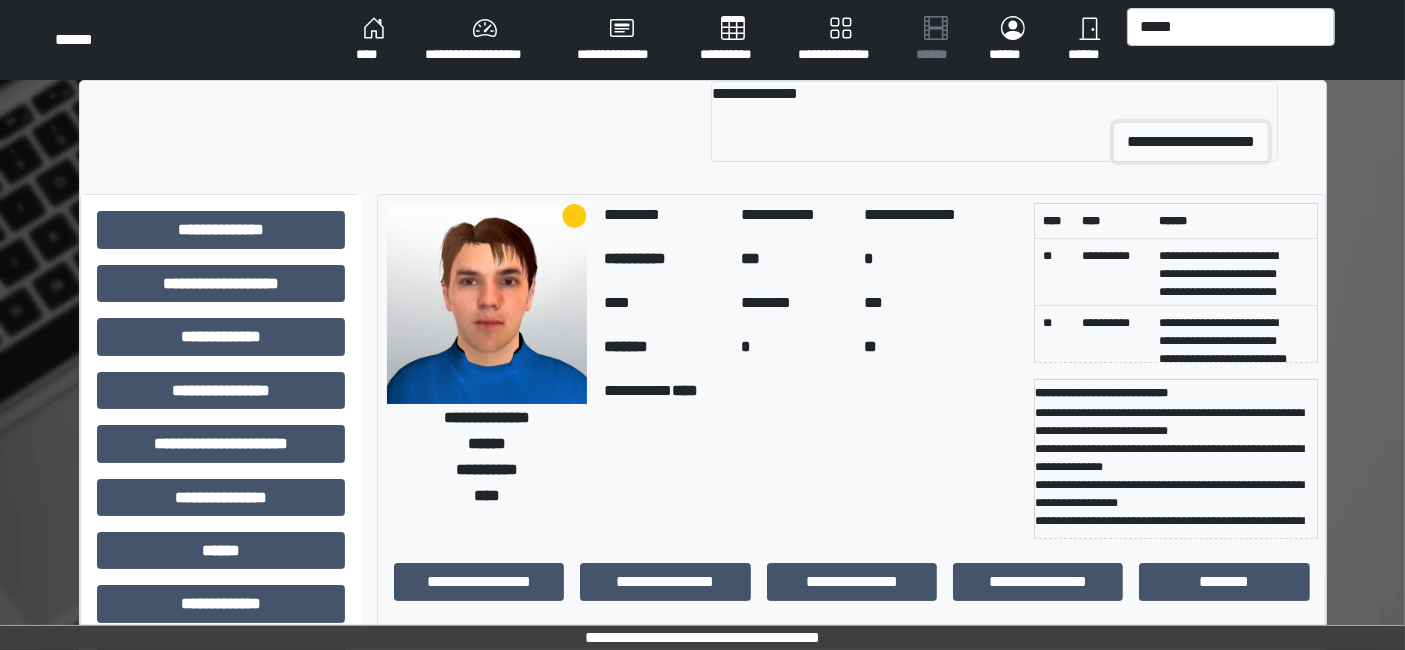 click on "**********" at bounding box center (1191, 142) 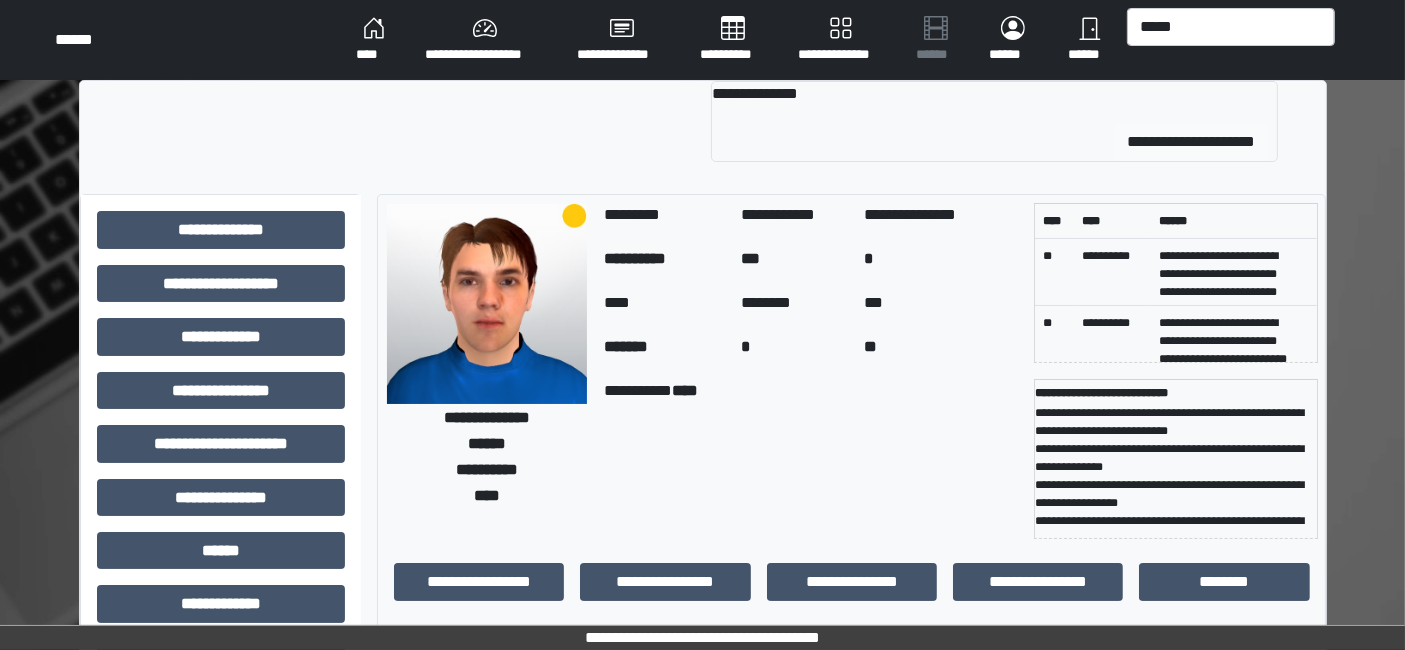 type 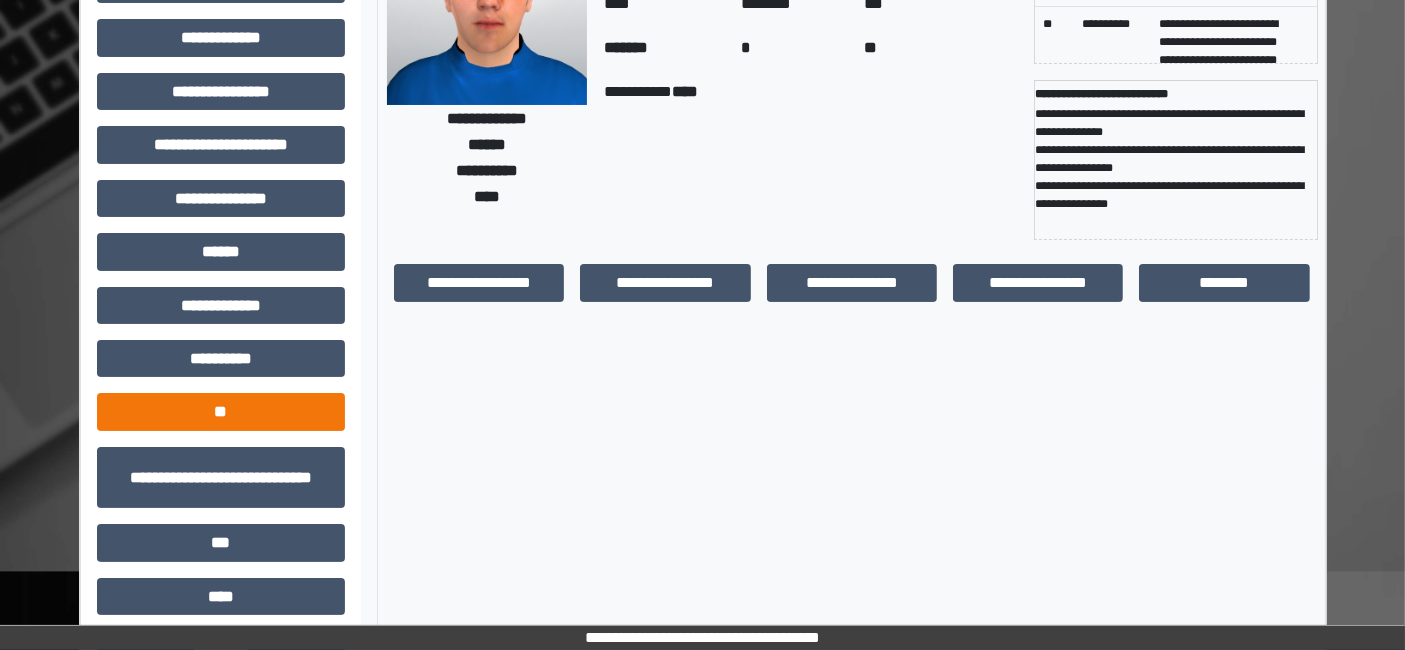 scroll, scrollTop: 222, scrollLeft: 0, axis: vertical 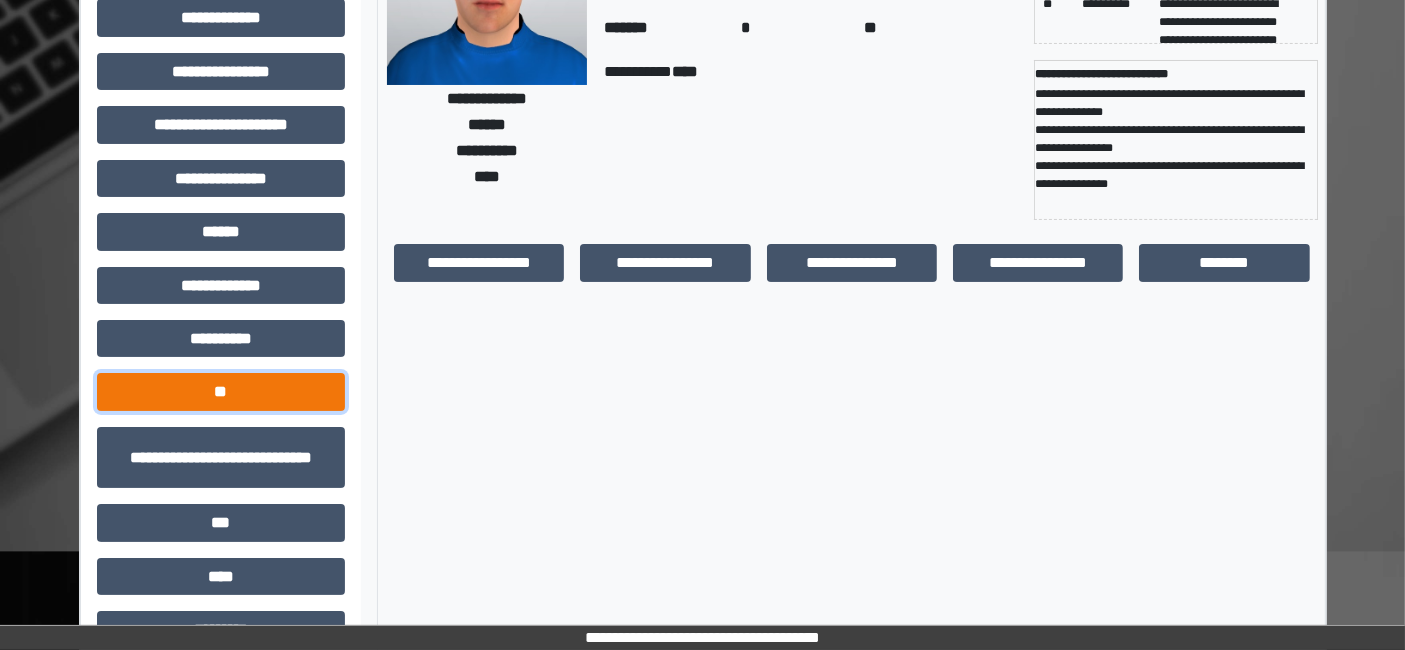 click on "**" at bounding box center [221, 391] 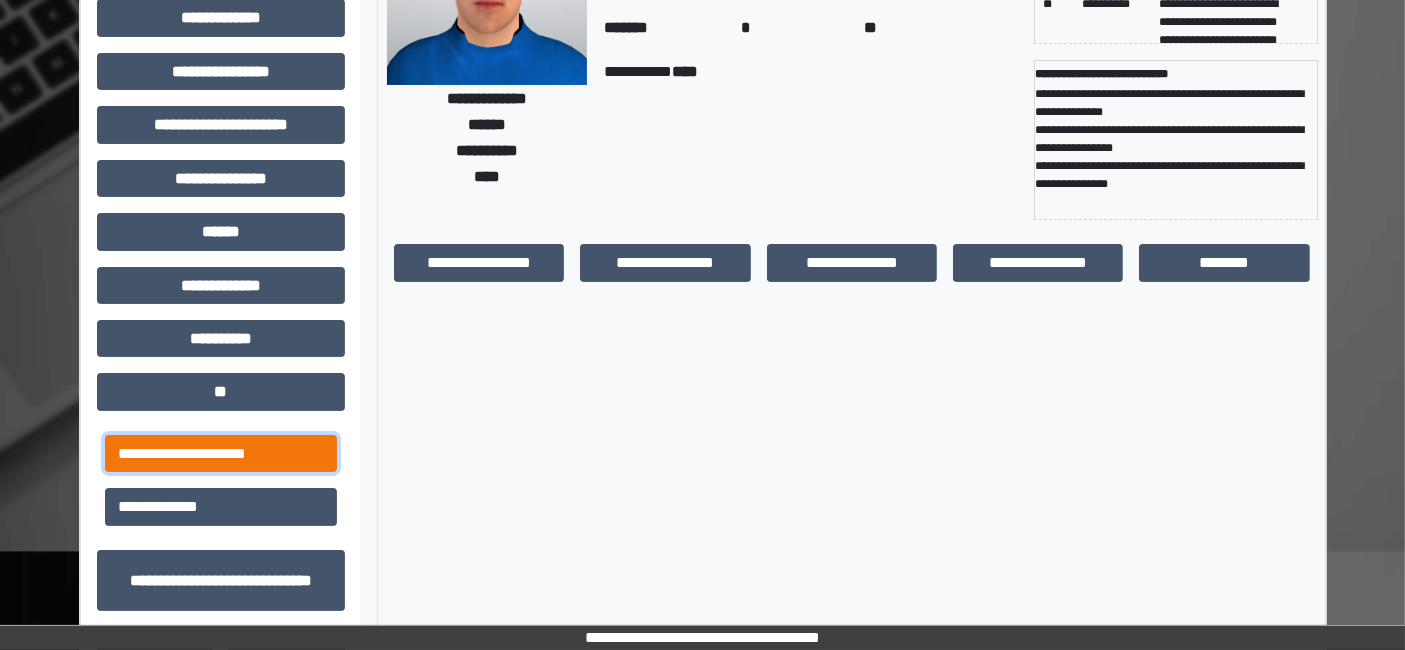 click on "**********" at bounding box center [221, 453] 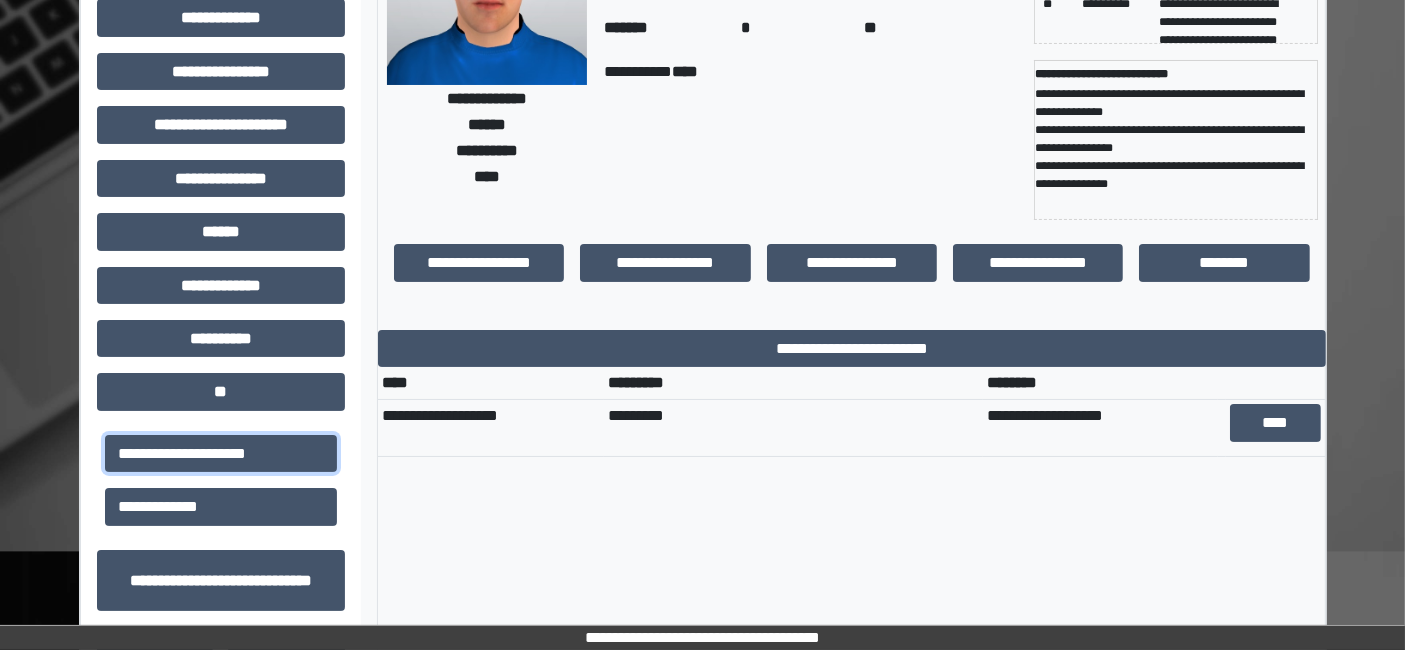 scroll, scrollTop: 0, scrollLeft: 0, axis: both 